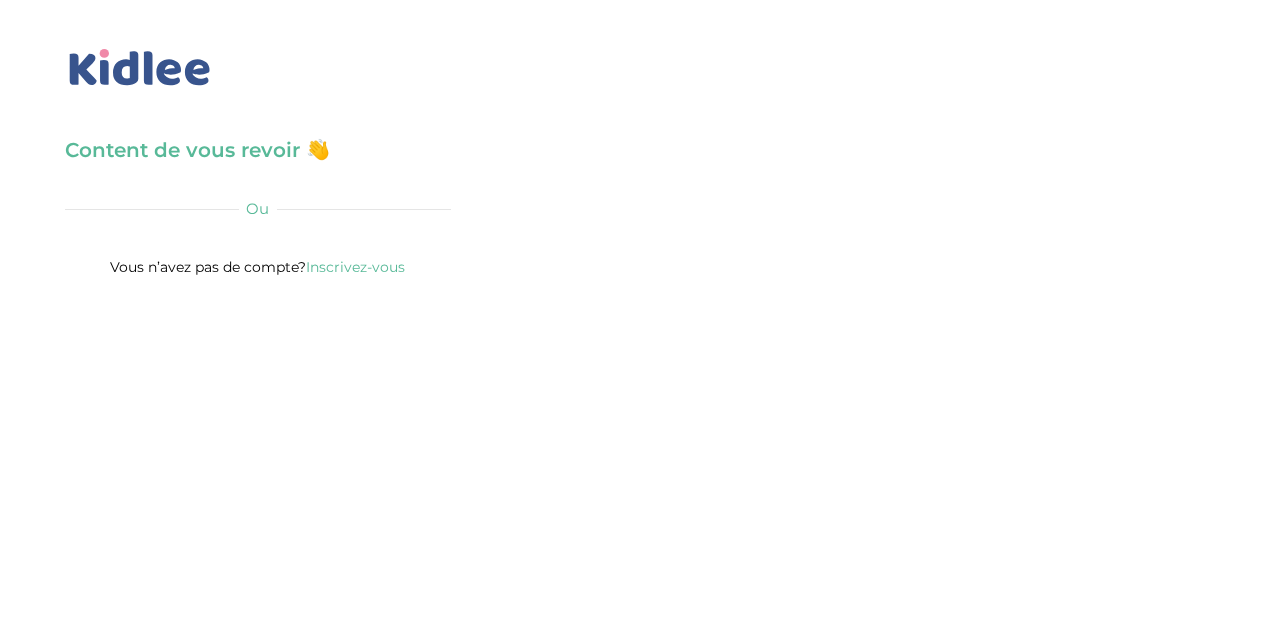 scroll, scrollTop: 0, scrollLeft: 0, axis: both 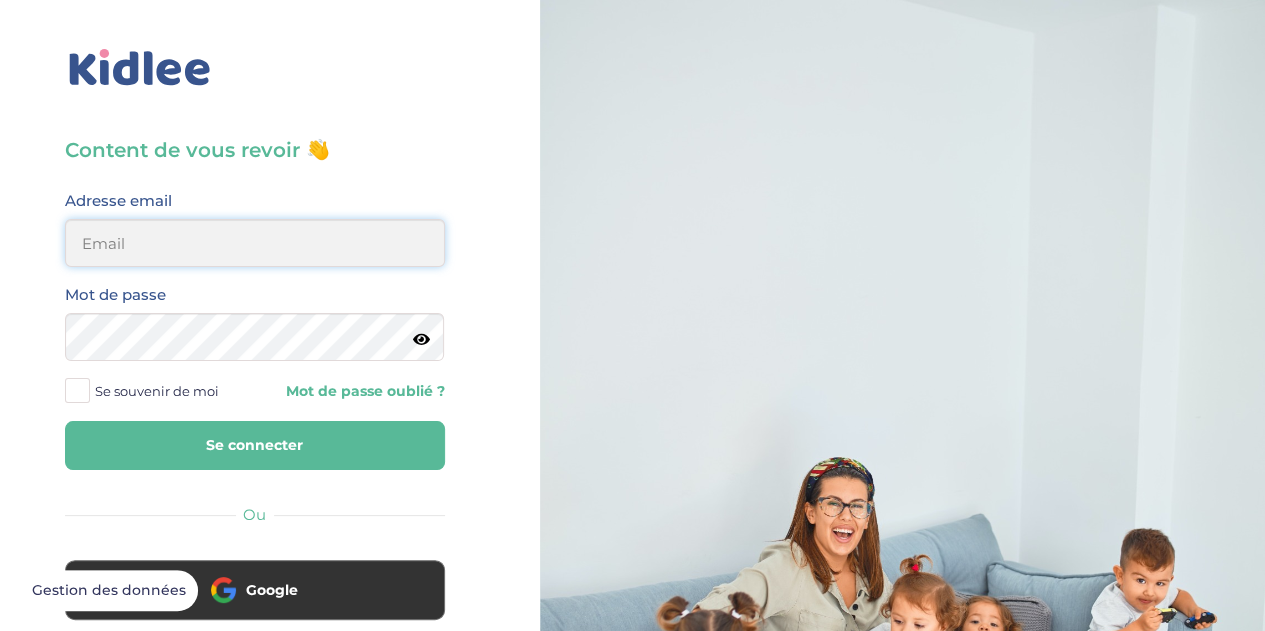 click at bounding box center (255, 243) 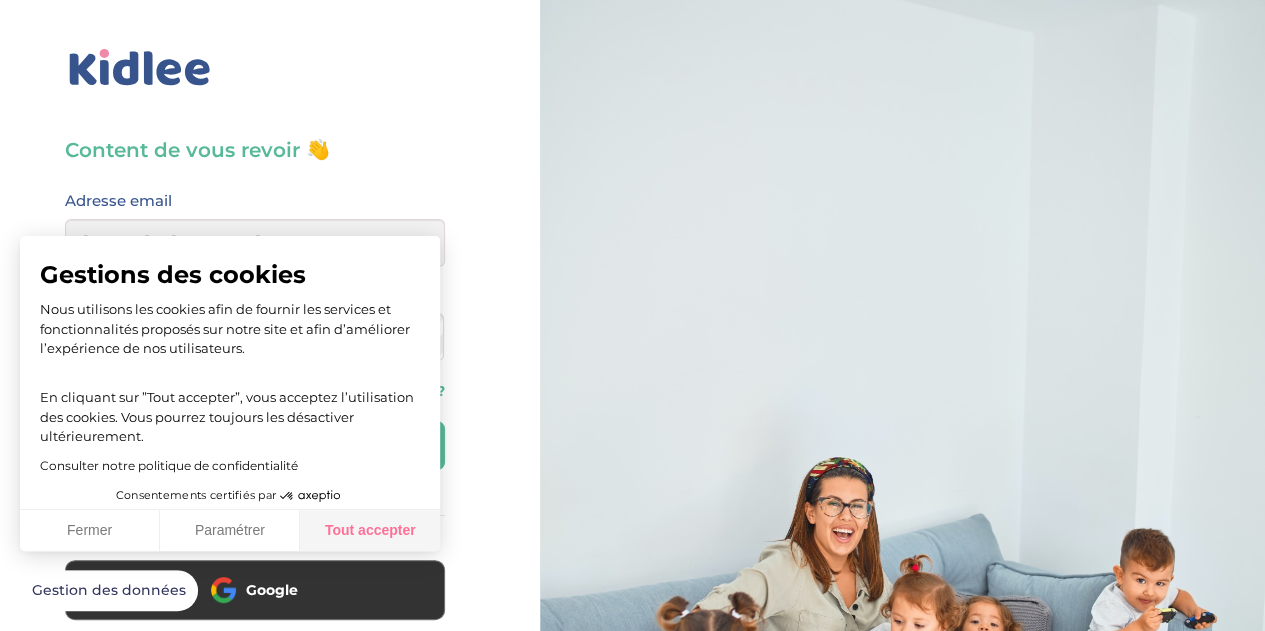 click on "Tout accepter" at bounding box center [370, 531] 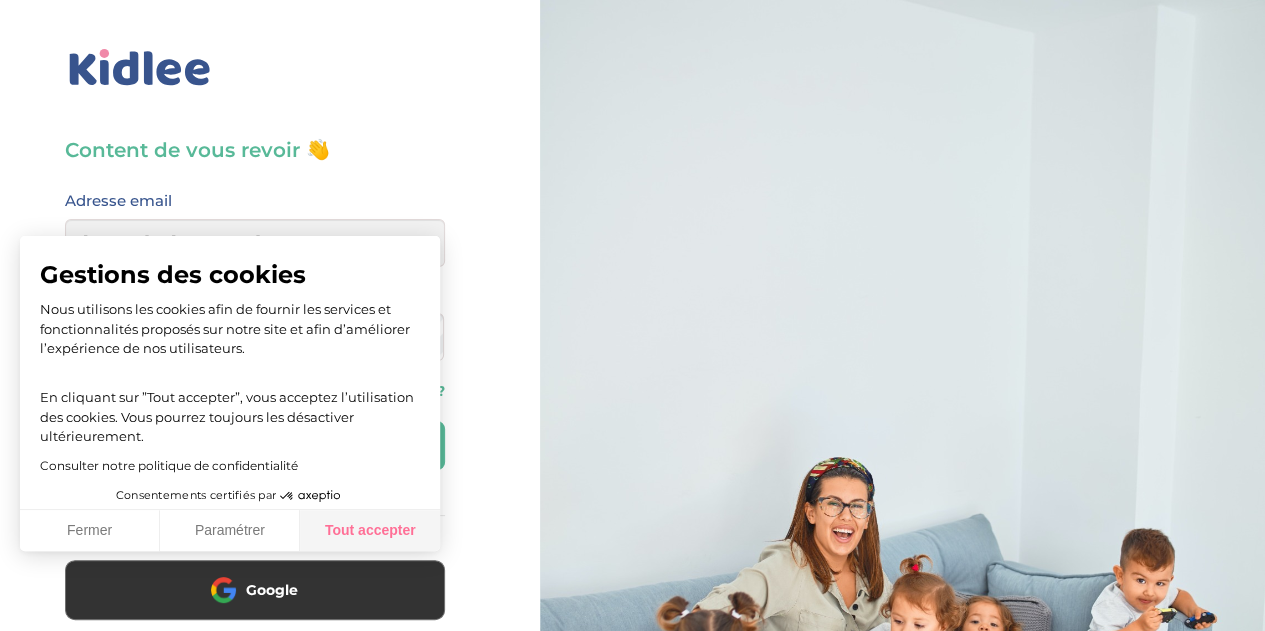 checkbox on "true" 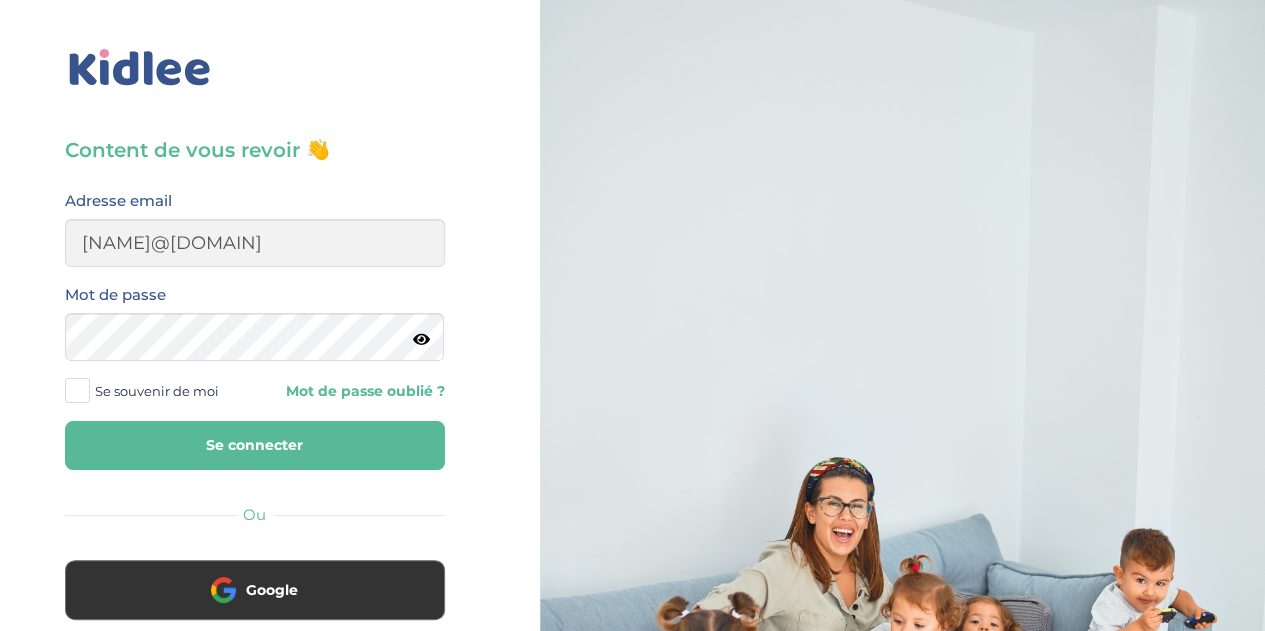 click on "Se connecter" at bounding box center (255, 445) 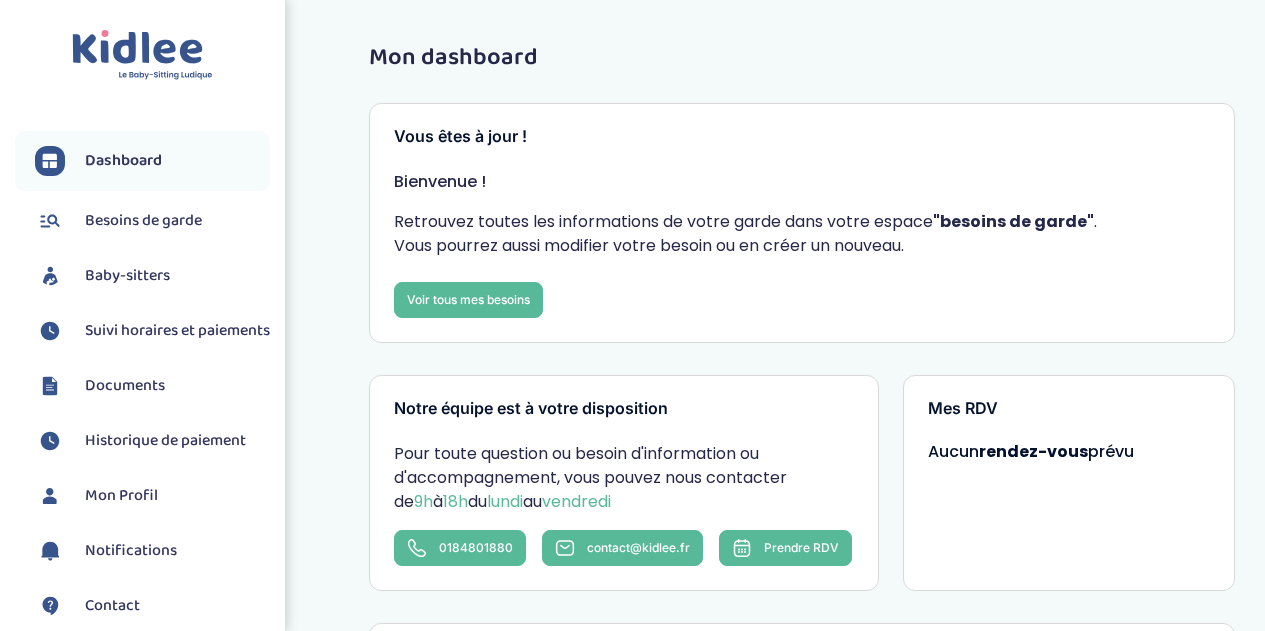 scroll, scrollTop: 0, scrollLeft: 0, axis: both 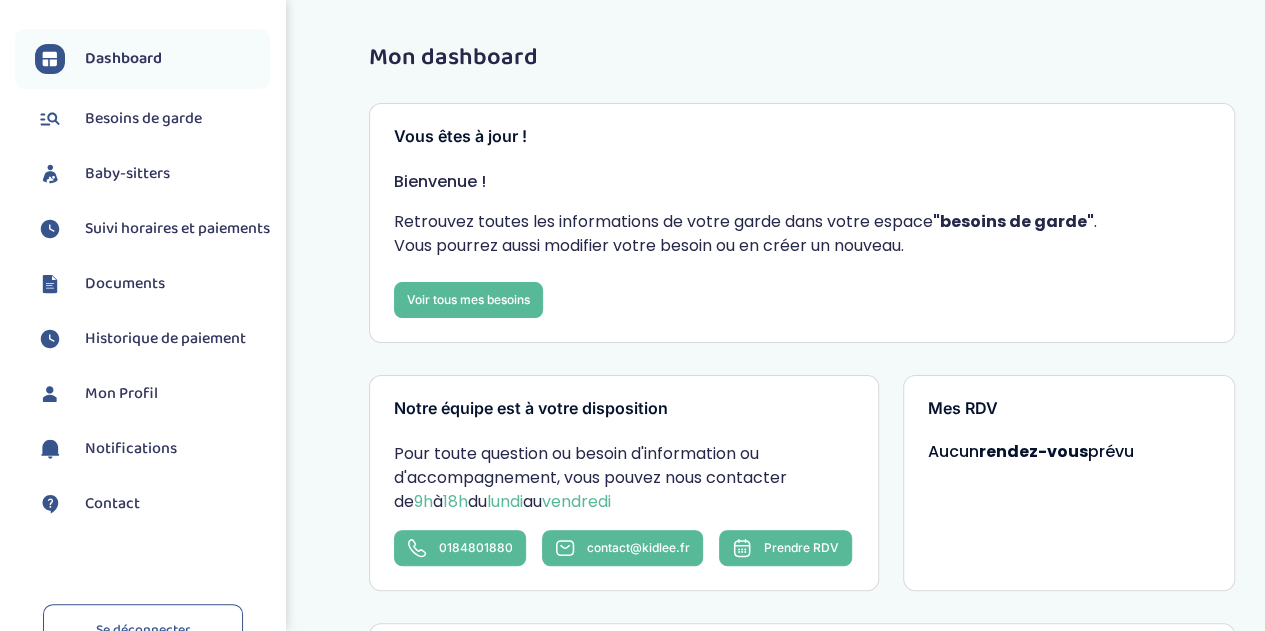 click on "Mon Profil" at bounding box center [121, 394] 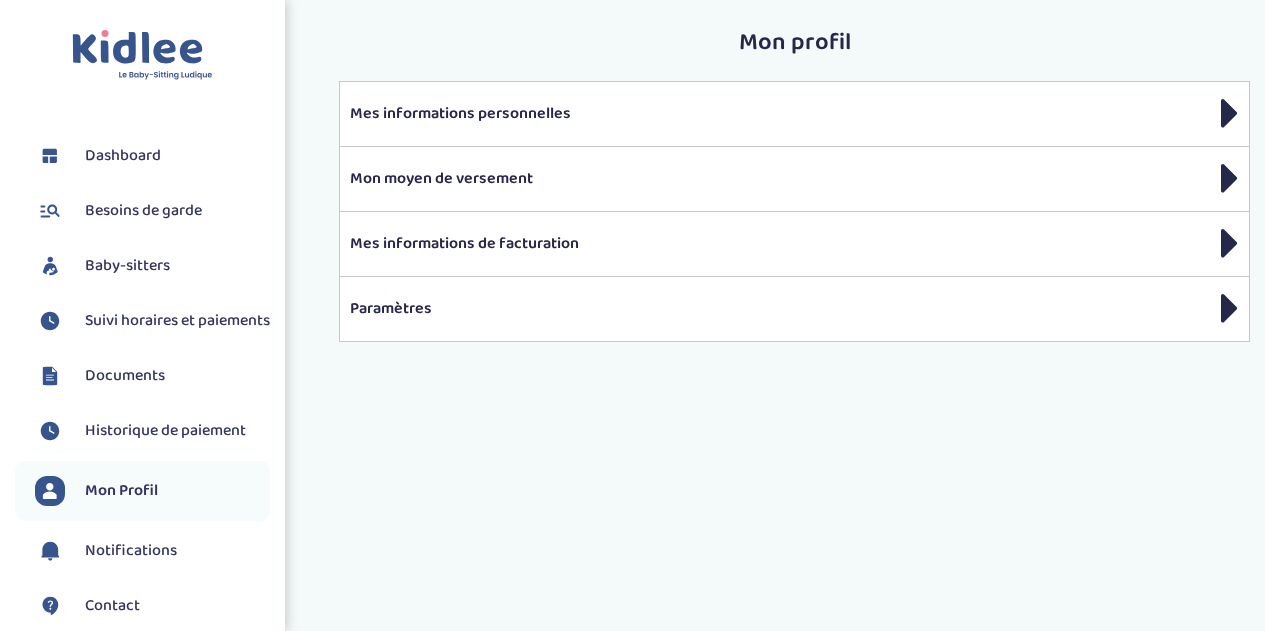 scroll, scrollTop: 0, scrollLeft: 0, axis: both 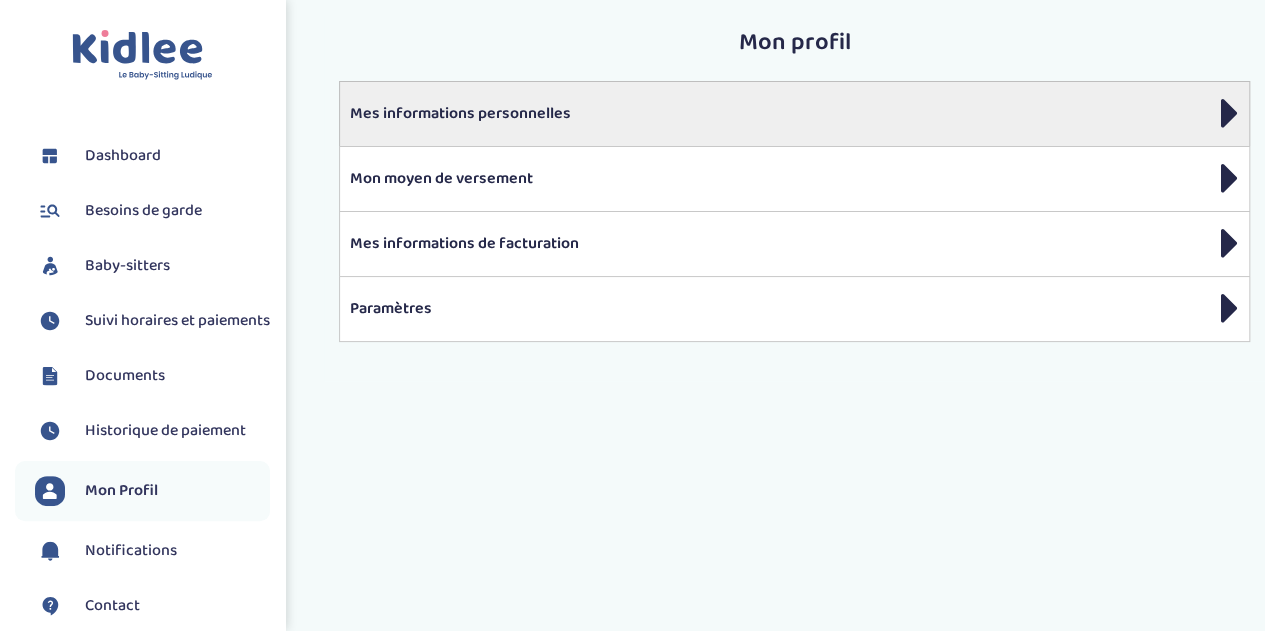 click on "Mes informations personnelles" at bounding box center [794, 114] 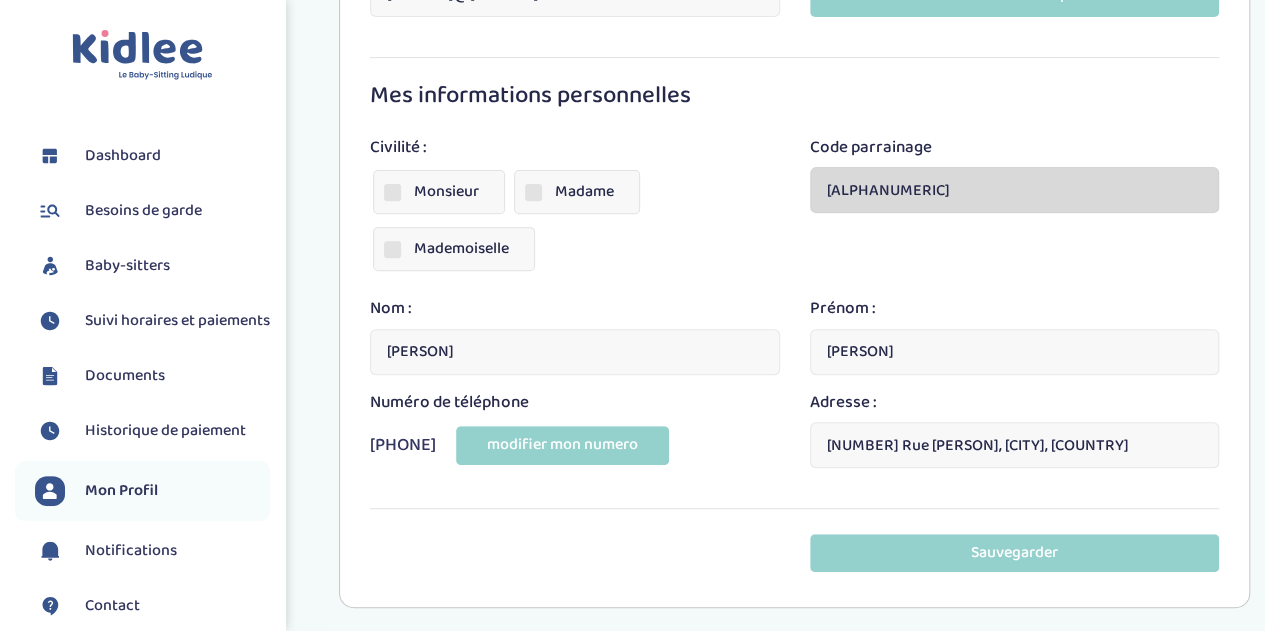scroll, scrollTop: 282, scrollLeft: 0, axis: vertical 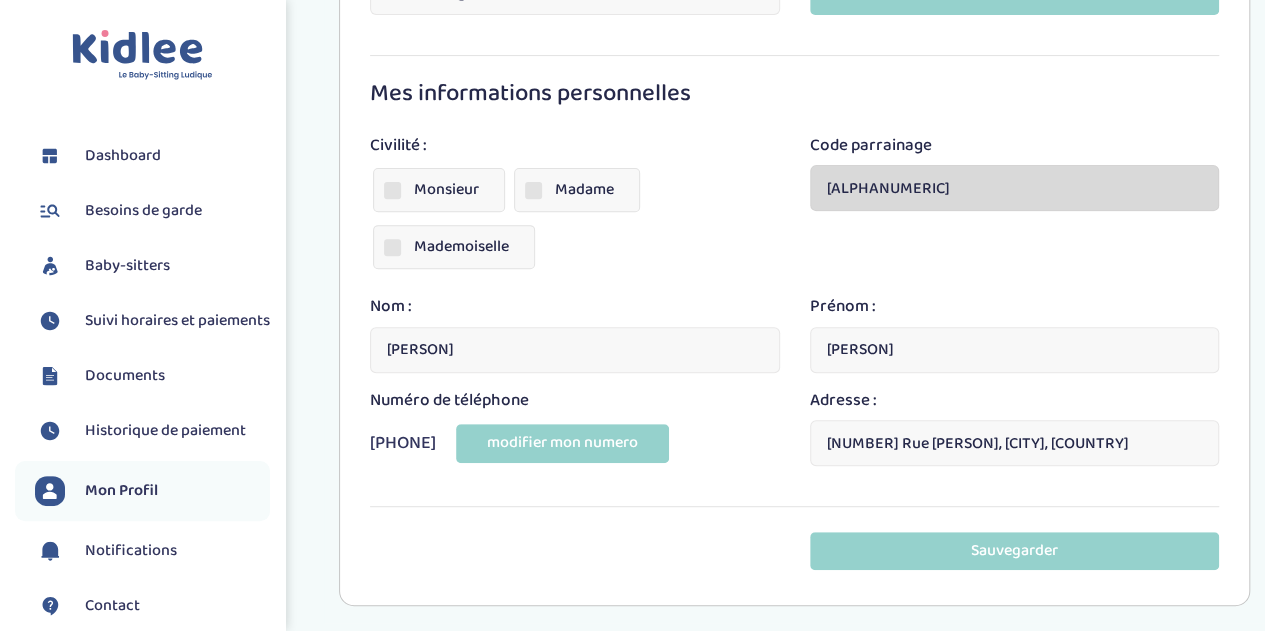 click on "[NUMBER] Rue [PERSON], [CITY], [COUNTRY]" at bounding box center [1014, 443] 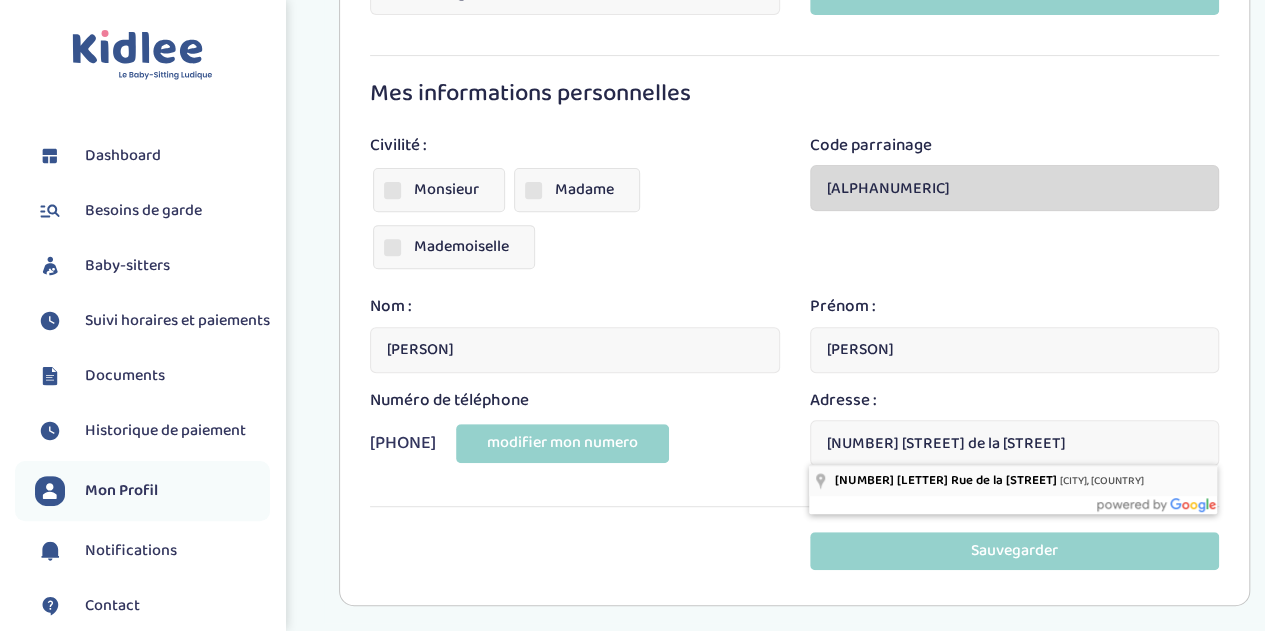 type on "[NUMBER] [STREET] de la [STREET], [CITY], [COUNTRY]" 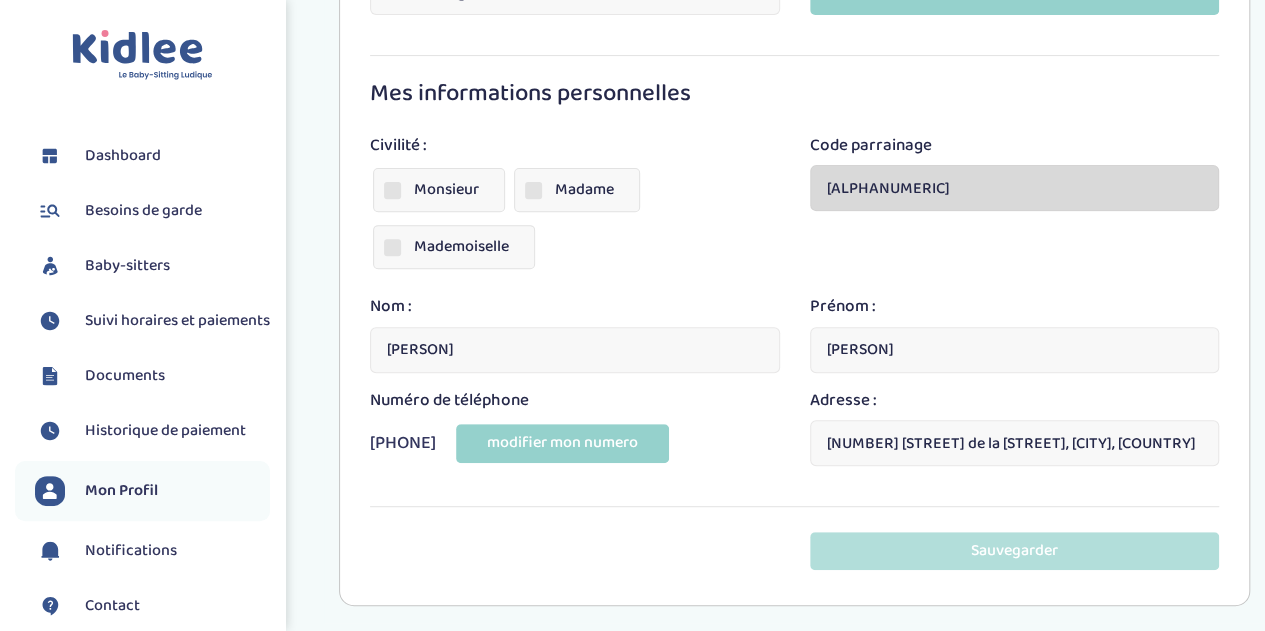 click on "Sauvegarder" at bounding box center [1014, 550] 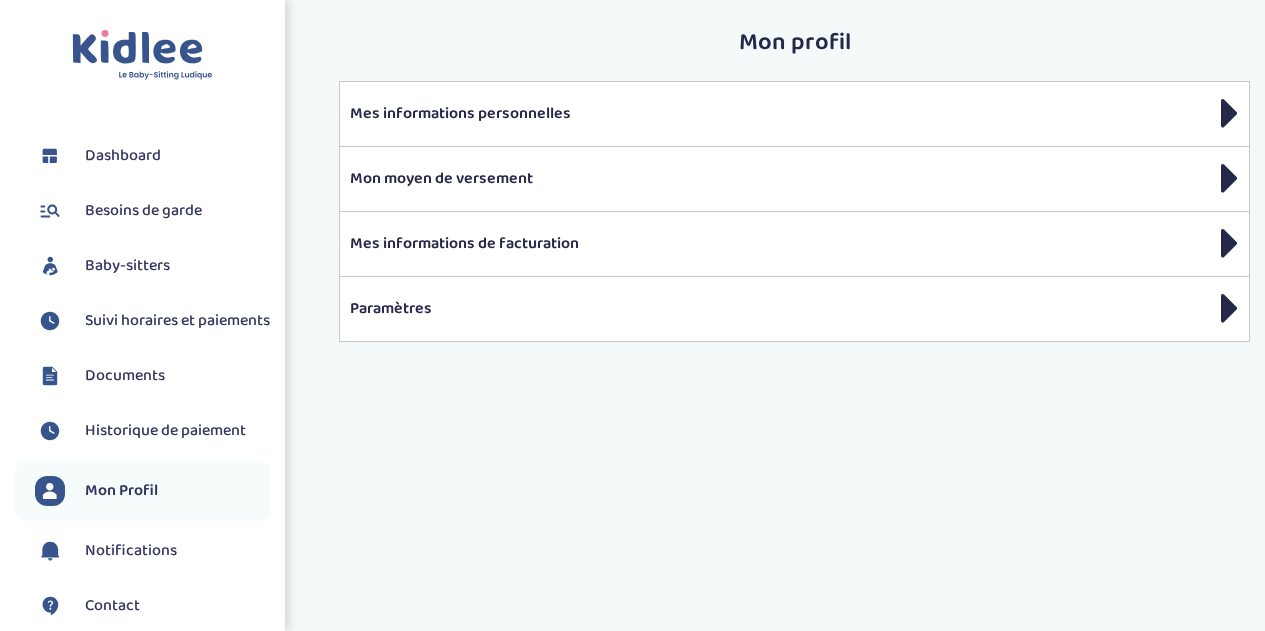 scroll, scrollTop: 0, scrollLeft: 0, axis: both 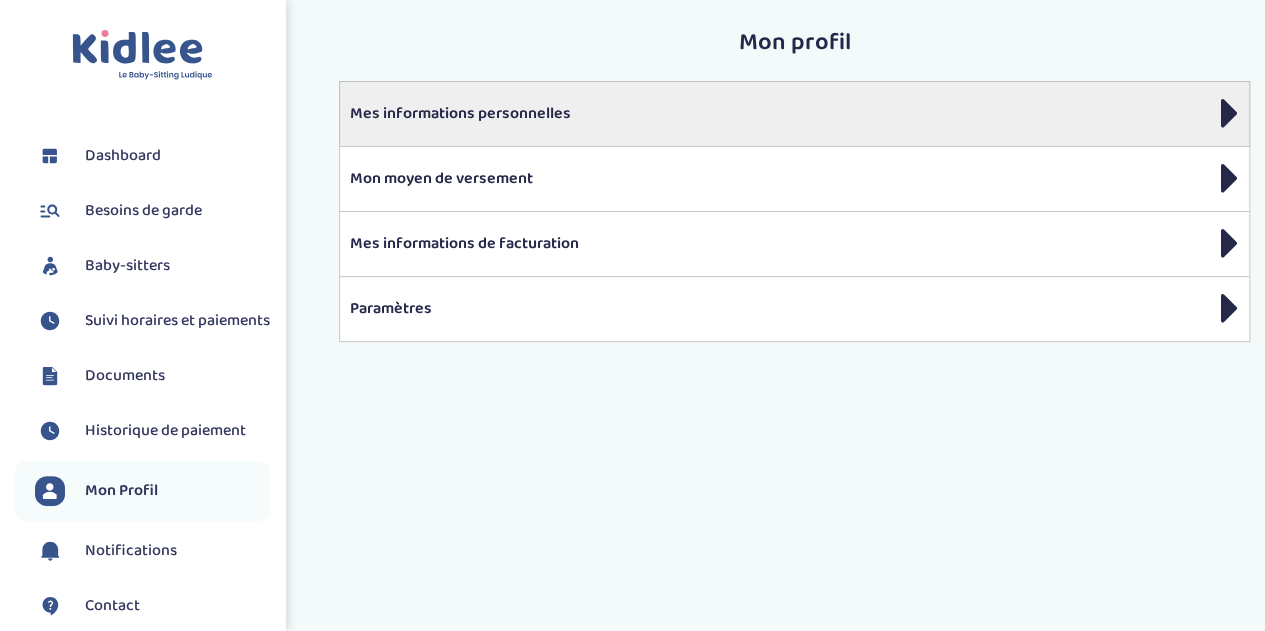 click on "Mes informations personnelles" at bounding box center (794, 114) 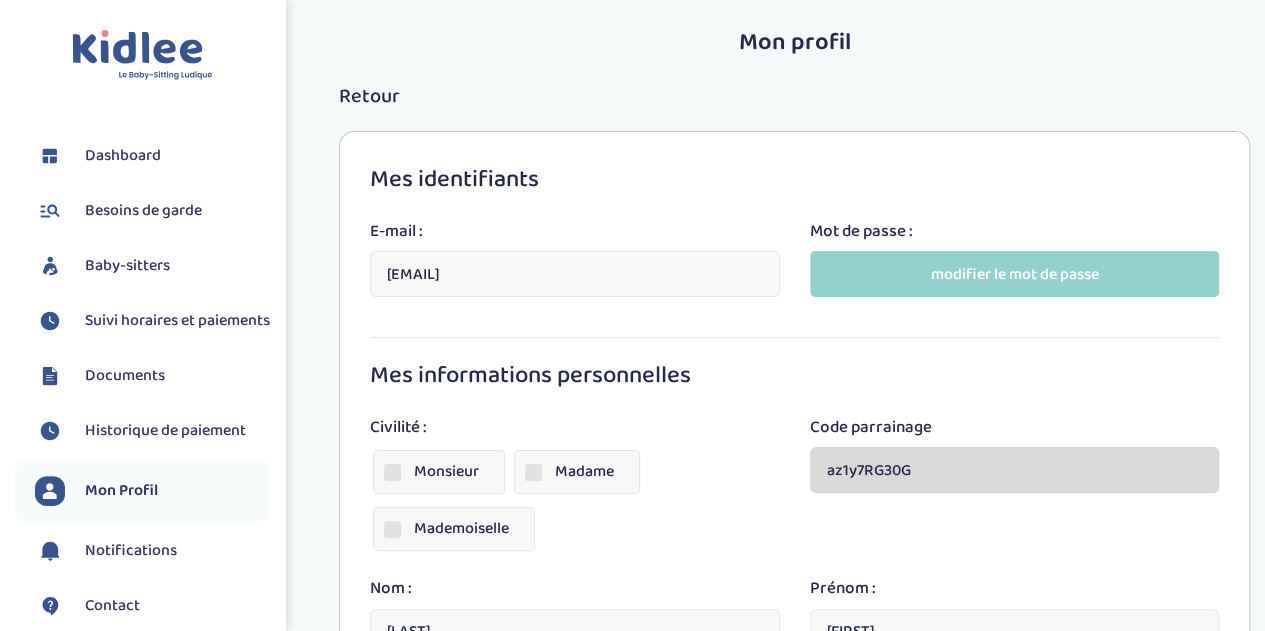 scroll, scrollTop: 370, scrollLeft: 0, axis: vertical 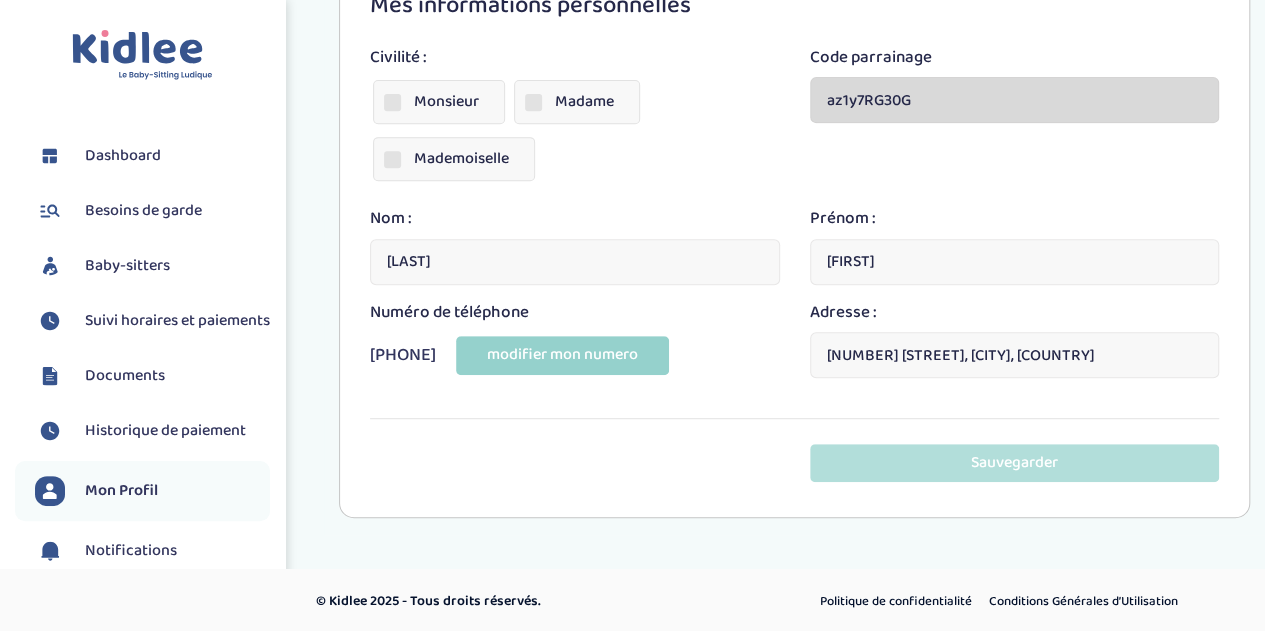 click on "Sauvegarder" at bounding box center [1014, 462] 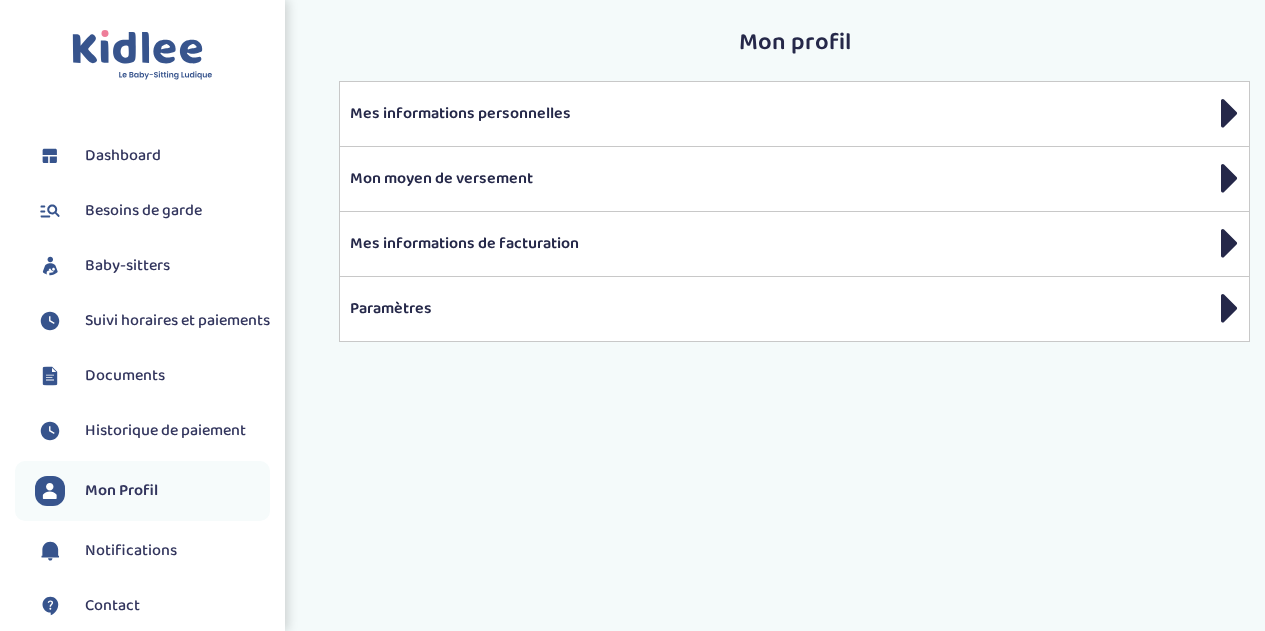 scroll, scrollTop: 0, scrollLeft: 0, axis: both 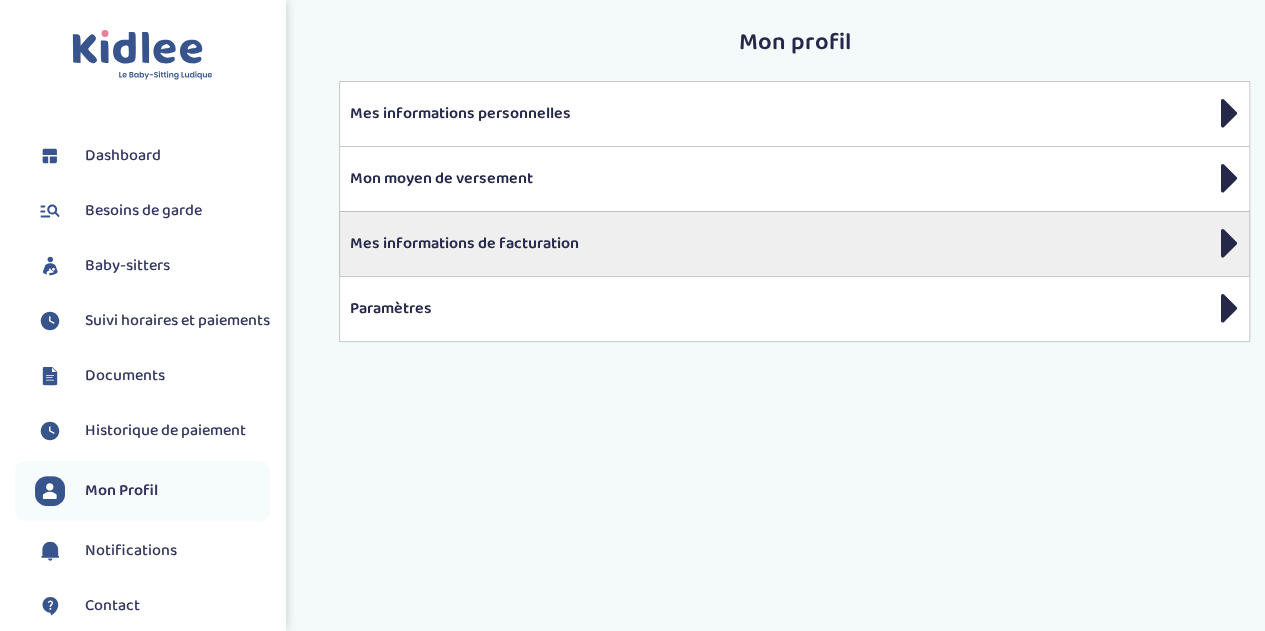 click on "Mes informations de facturation" at bounding box center (794, 244) 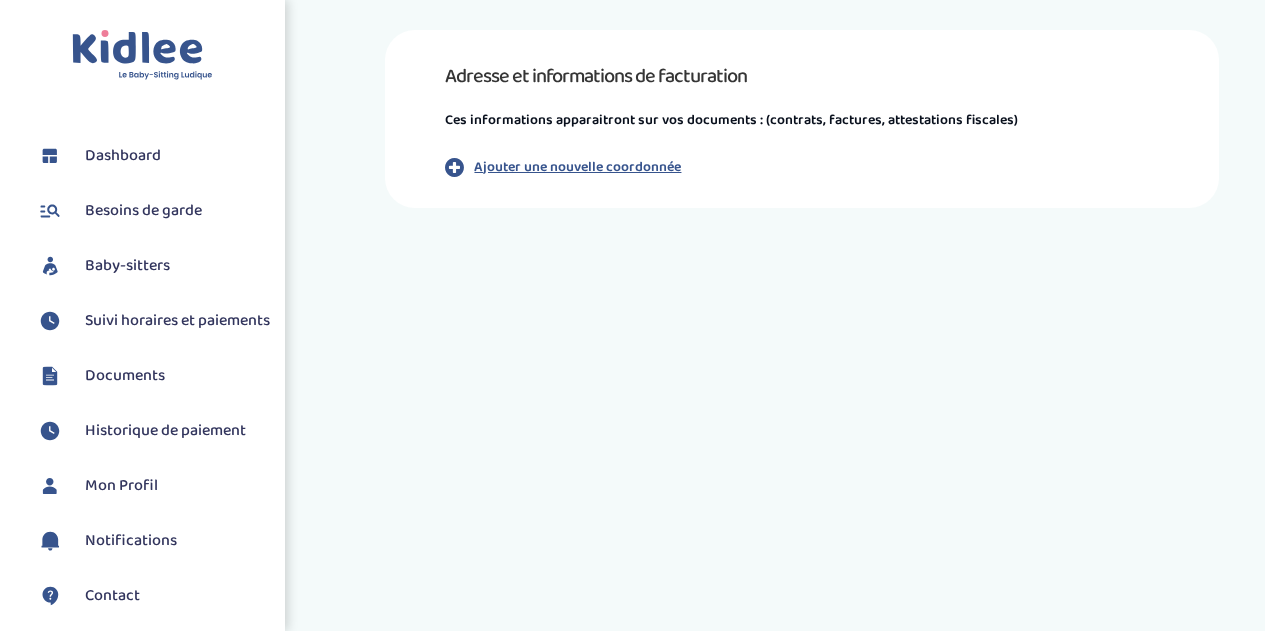 scroll, scrollTop: 0, scrollLeft: 0, axis: both 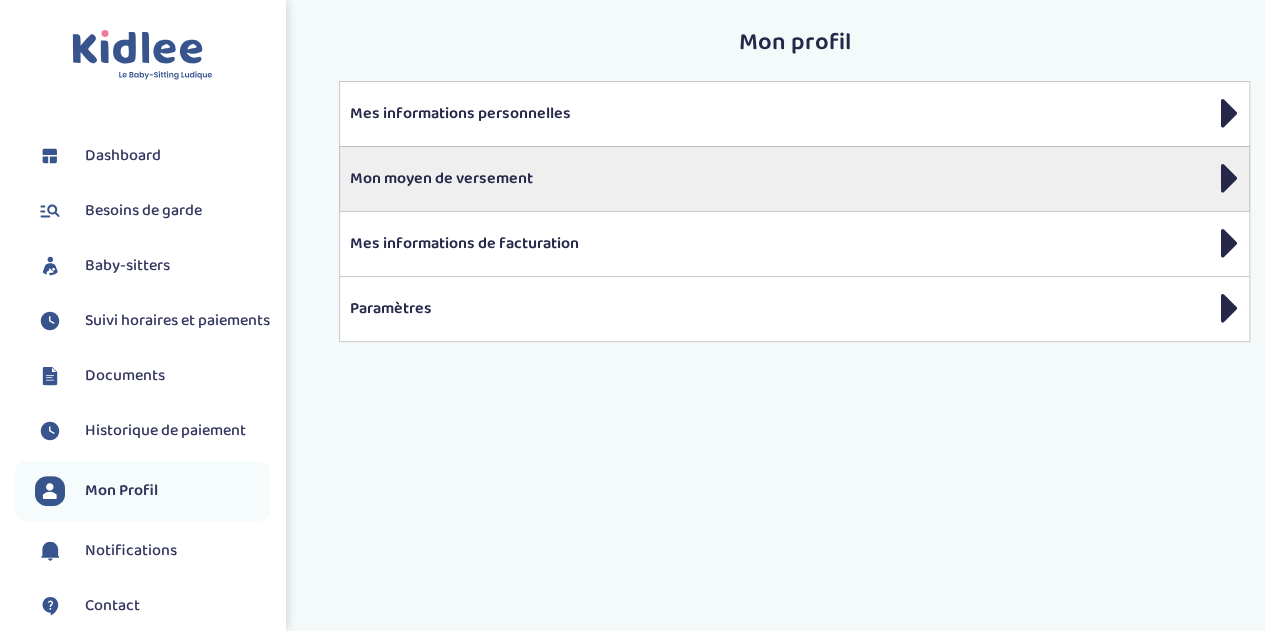 click on "Mon moyen de versement" at bounding box center [794, 178] 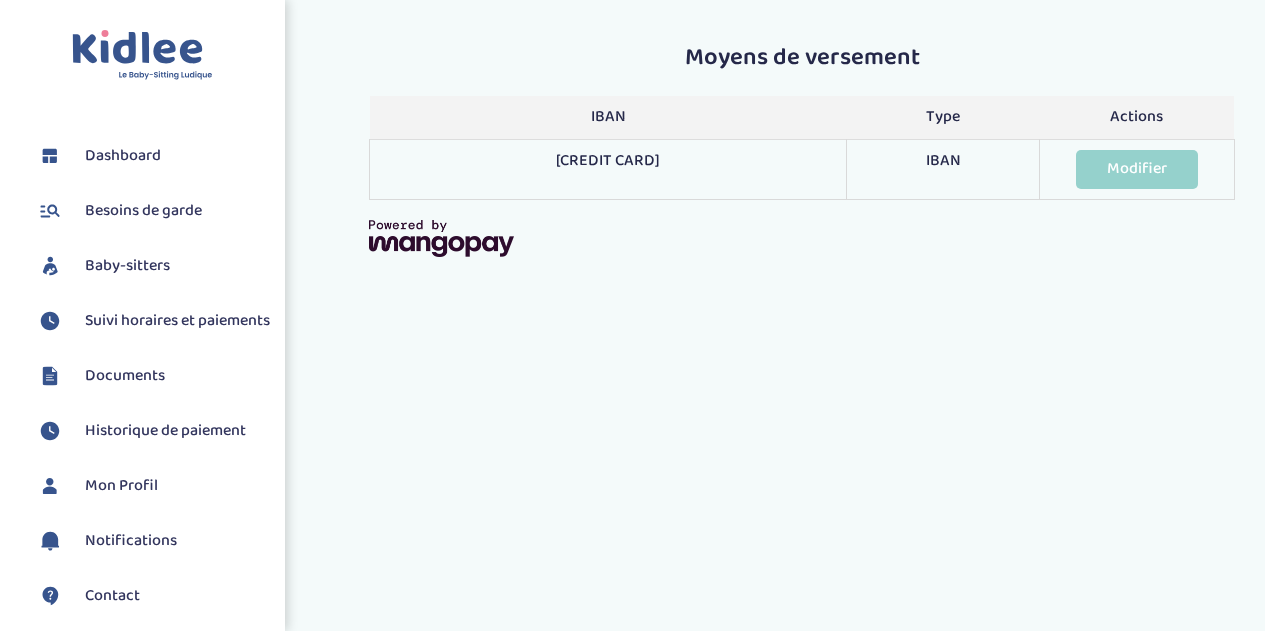 scroll, scrollTop: 0, scrollLeft: 0, axis: both 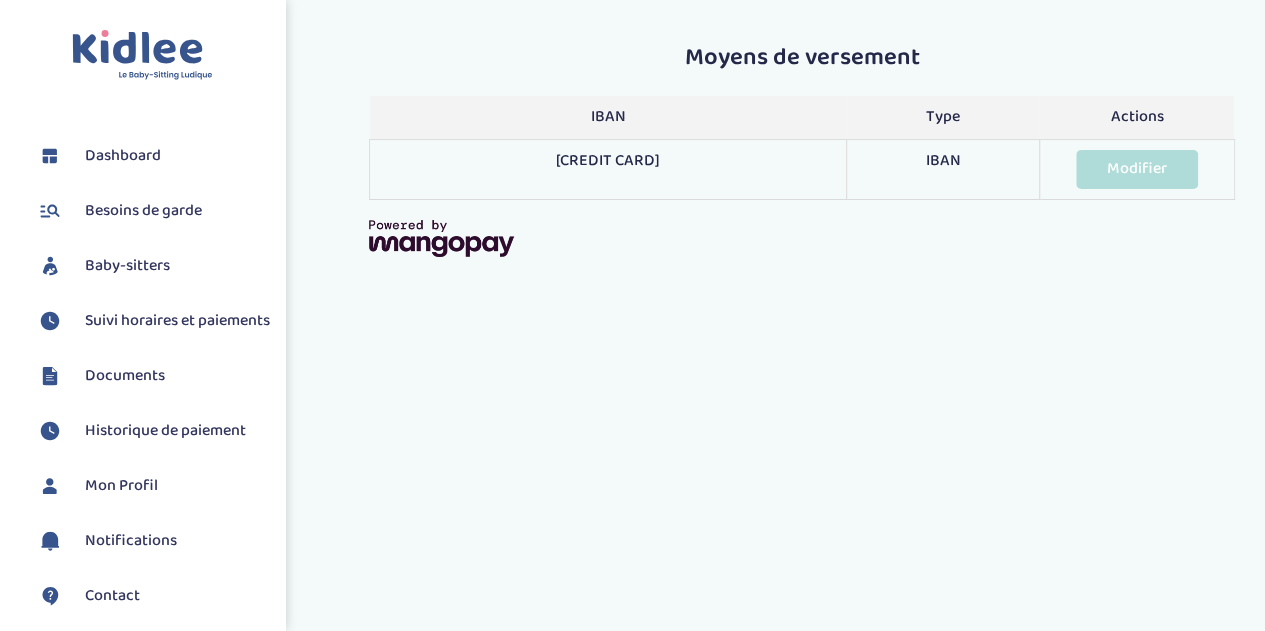 click on "Modifier" at bounding box center [1137, 169] 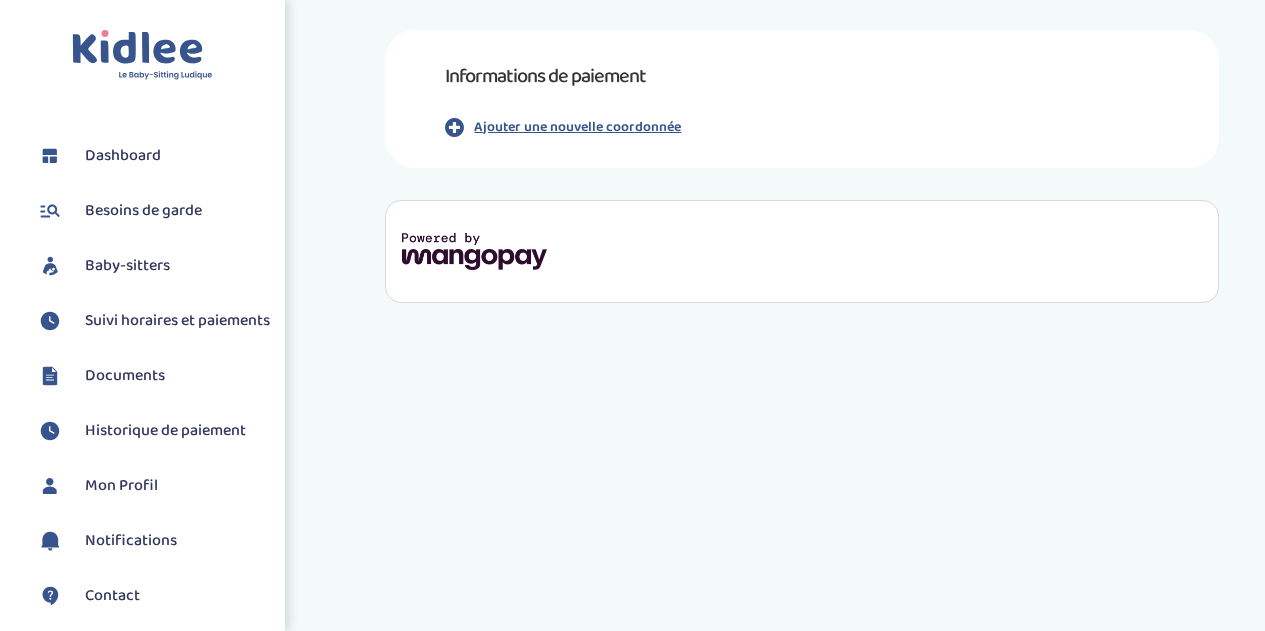 scroll, scrollTop: 0, scrollLeft: 0, axis: both 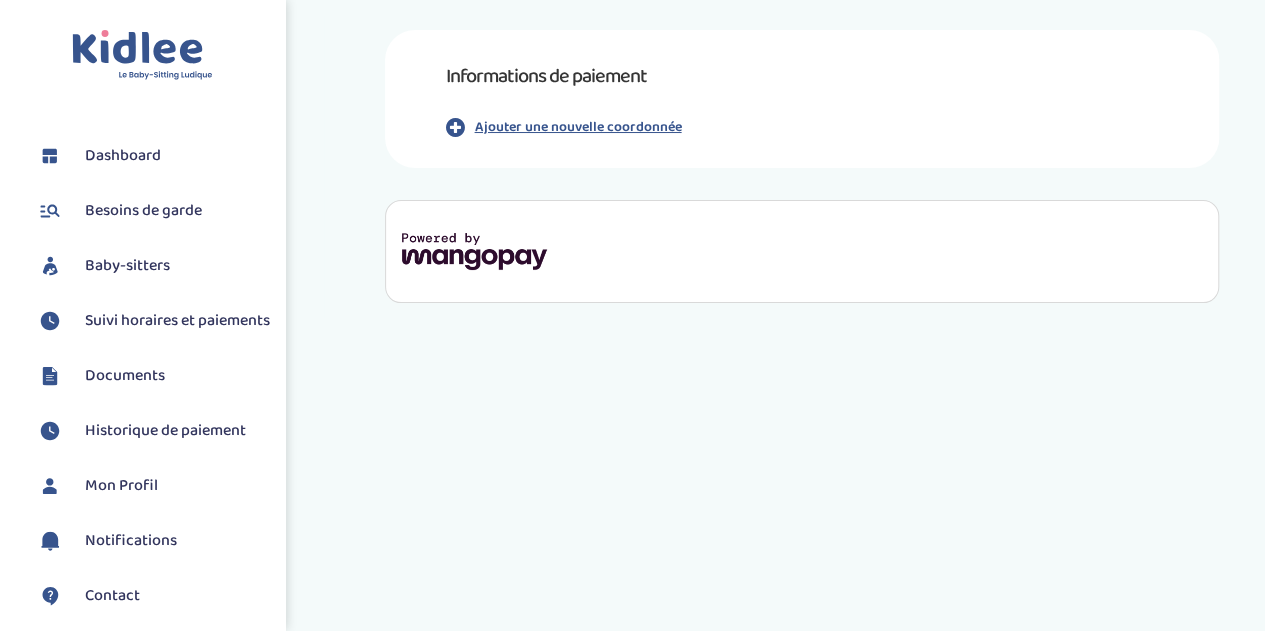 click on "Ajouter une nouvelle coordonnée" at bounding box center (577, 127) 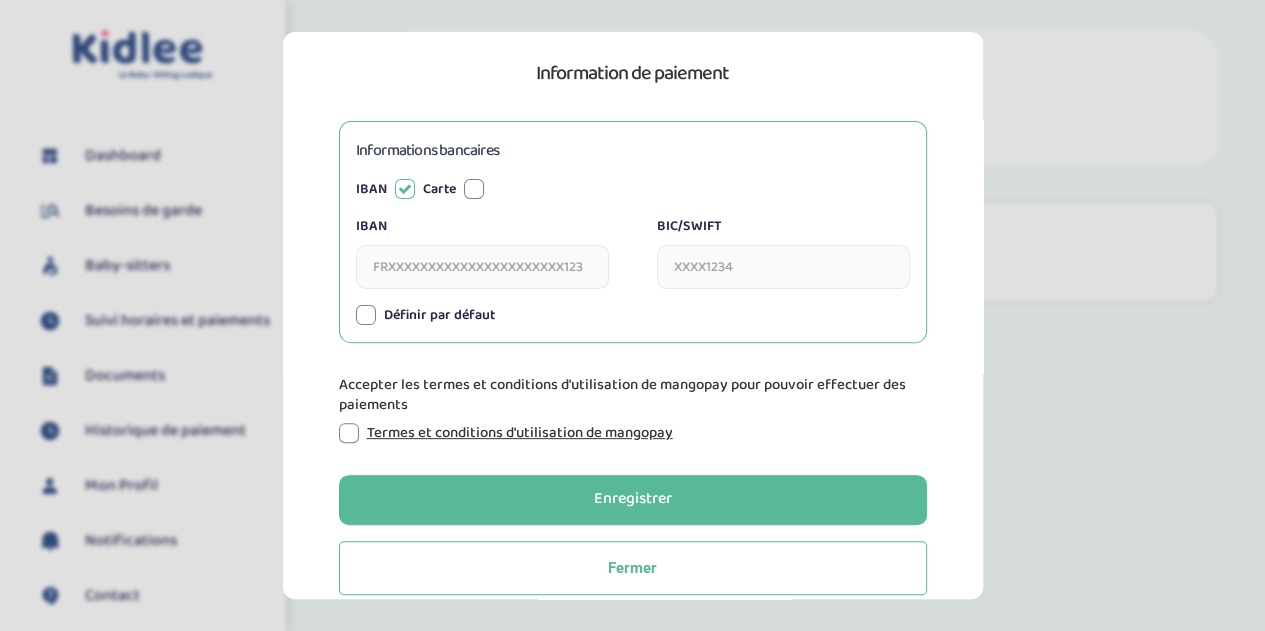 scroll, scrollTop: 168, scrollLeft: 0, axis: vertical 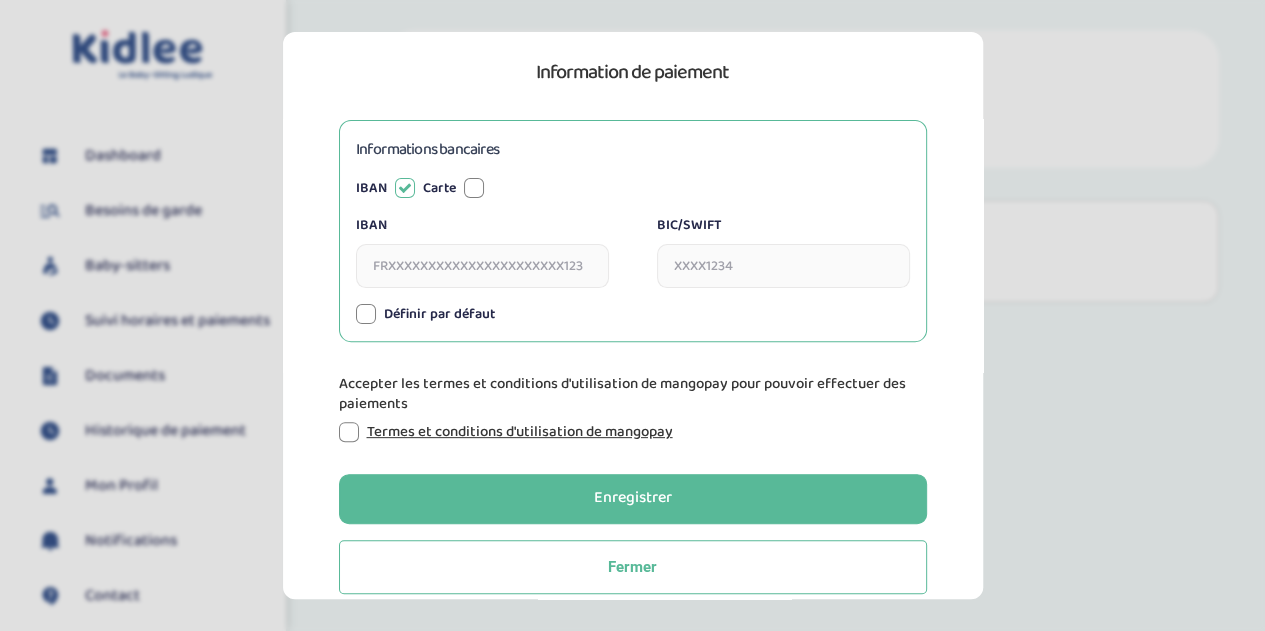 click on "IBAN" at bounding box center (482, 266) 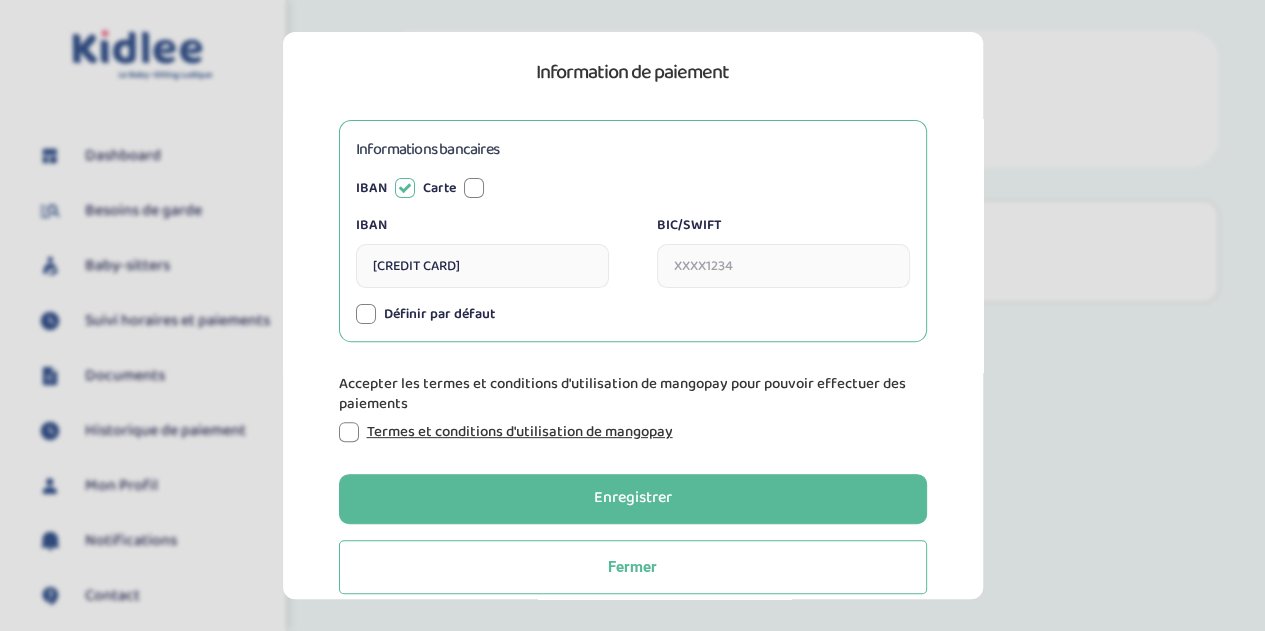 type on "FR7618079752850286822824111" 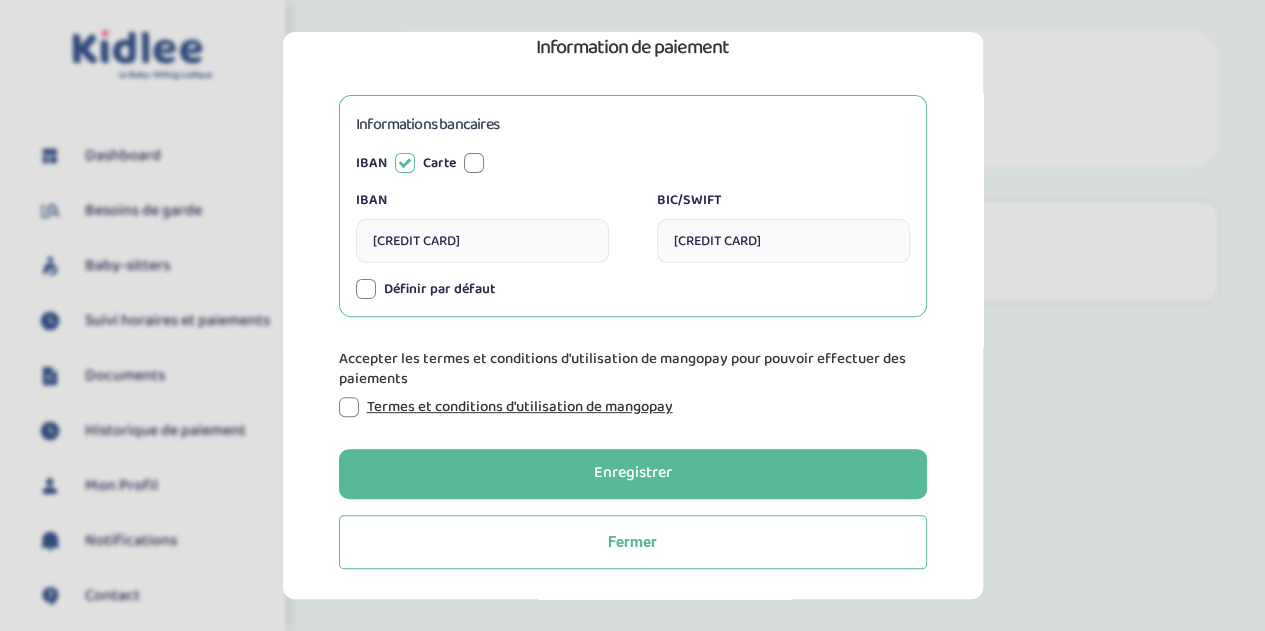 scroll, scrollTop: 192, scrollLeft: 0, axis: vertical 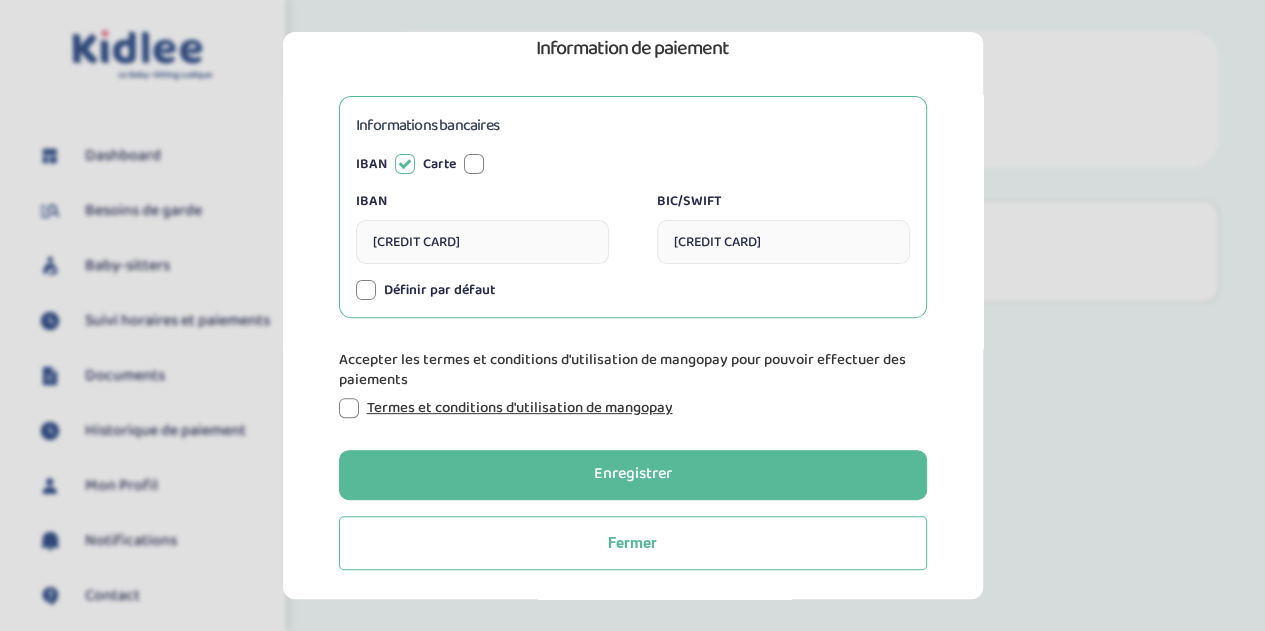 type on "CCDFFRPPXXX" 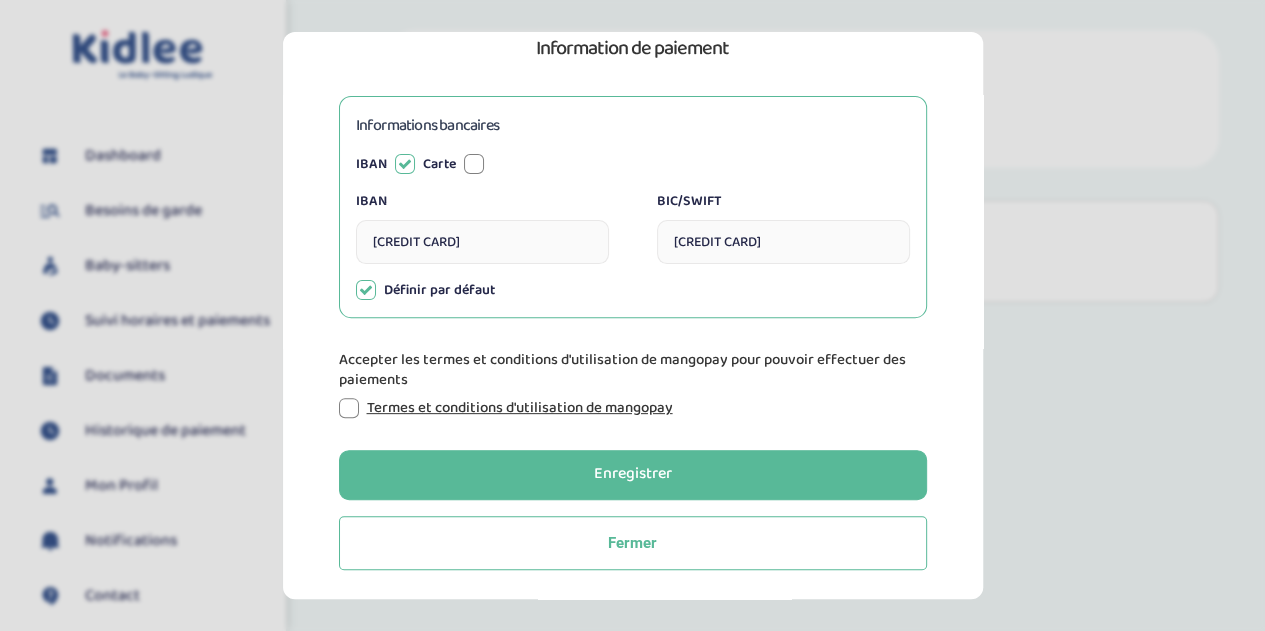 click at bounding box center (349, 408) 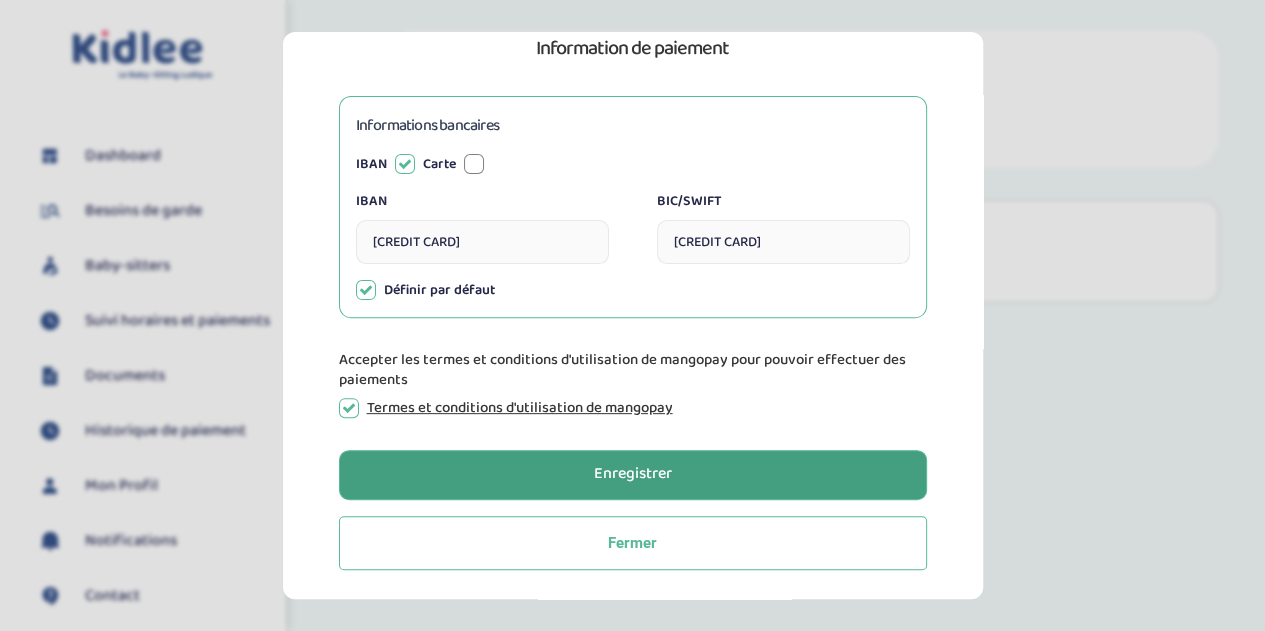 click on "Enregistrer" at bounding box center [633, 475] 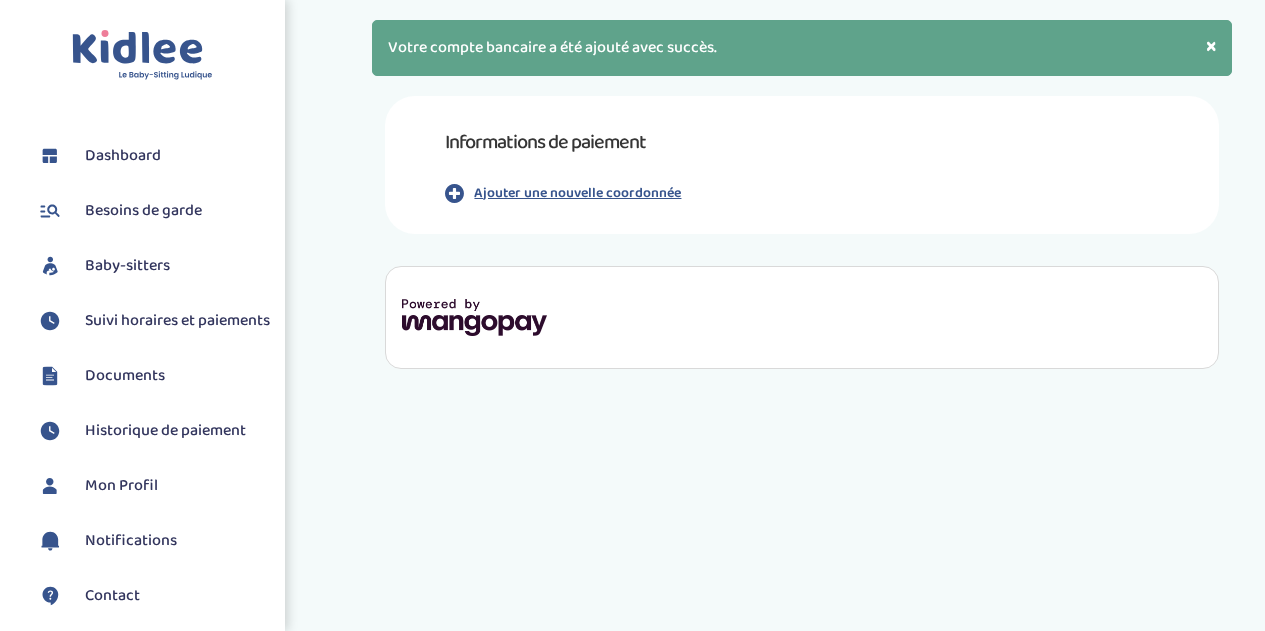 scroll, scrollTop: 0, scrollLeft: 0, axis: both 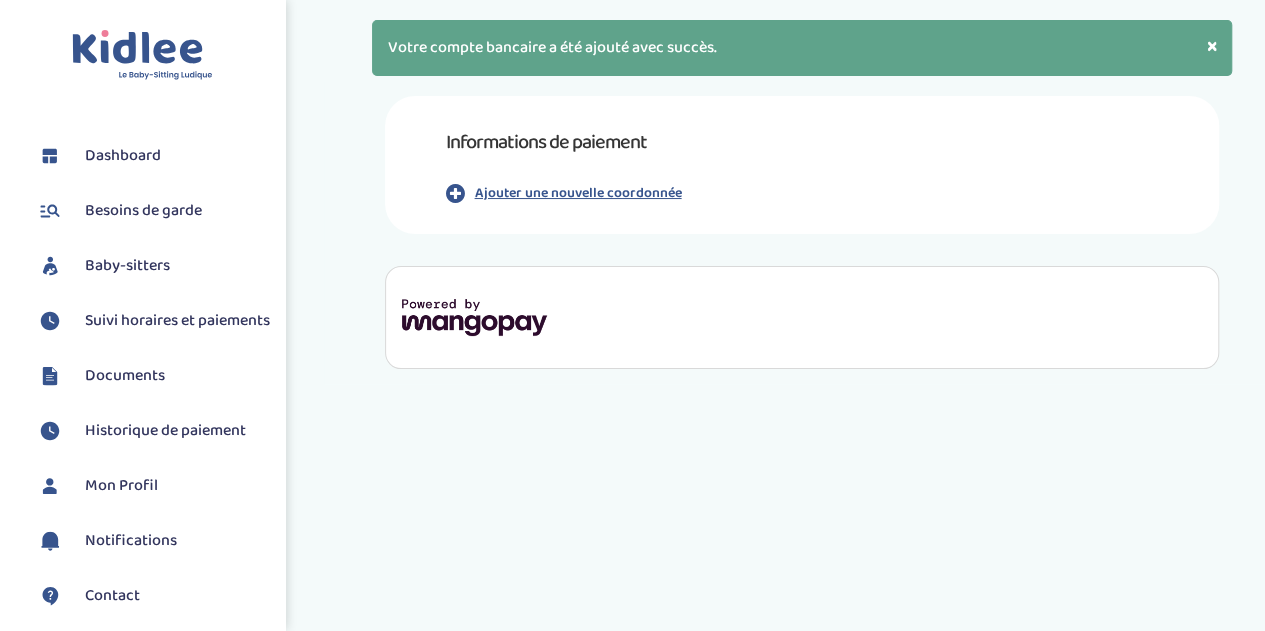 click on "Baby-sitters" at bounding box center (127, 266) 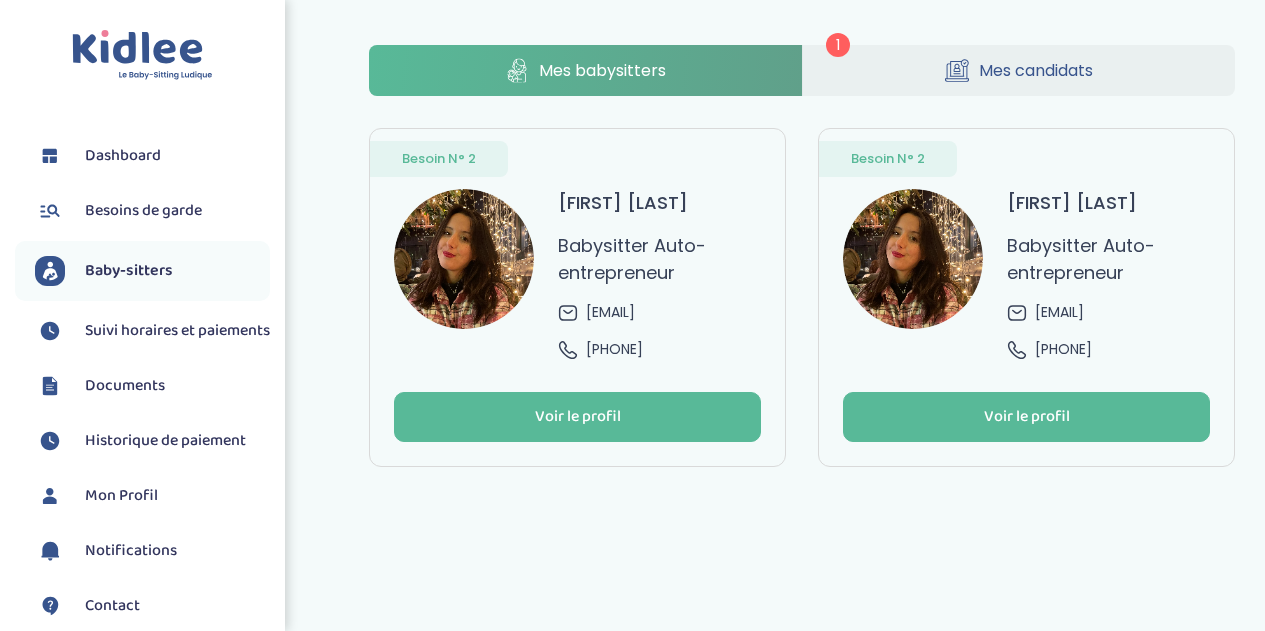 scroll, scrollTop: 0, scrollLeft: 0, axis: both 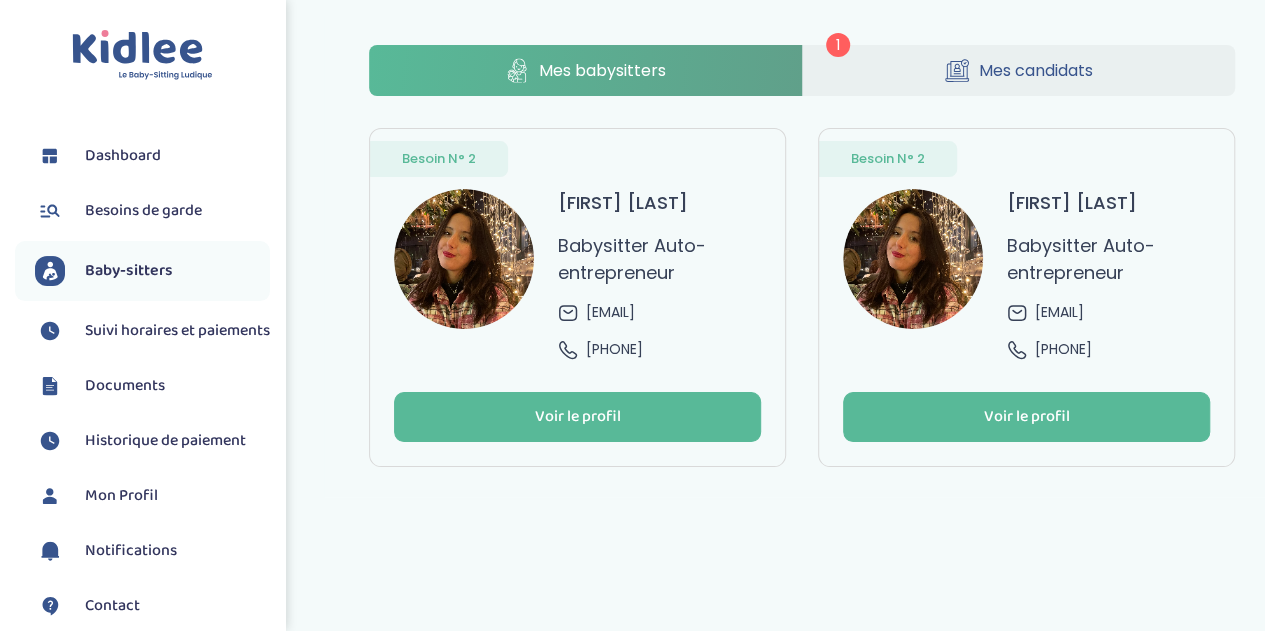 click on "1" at bounding box center (838, 45) 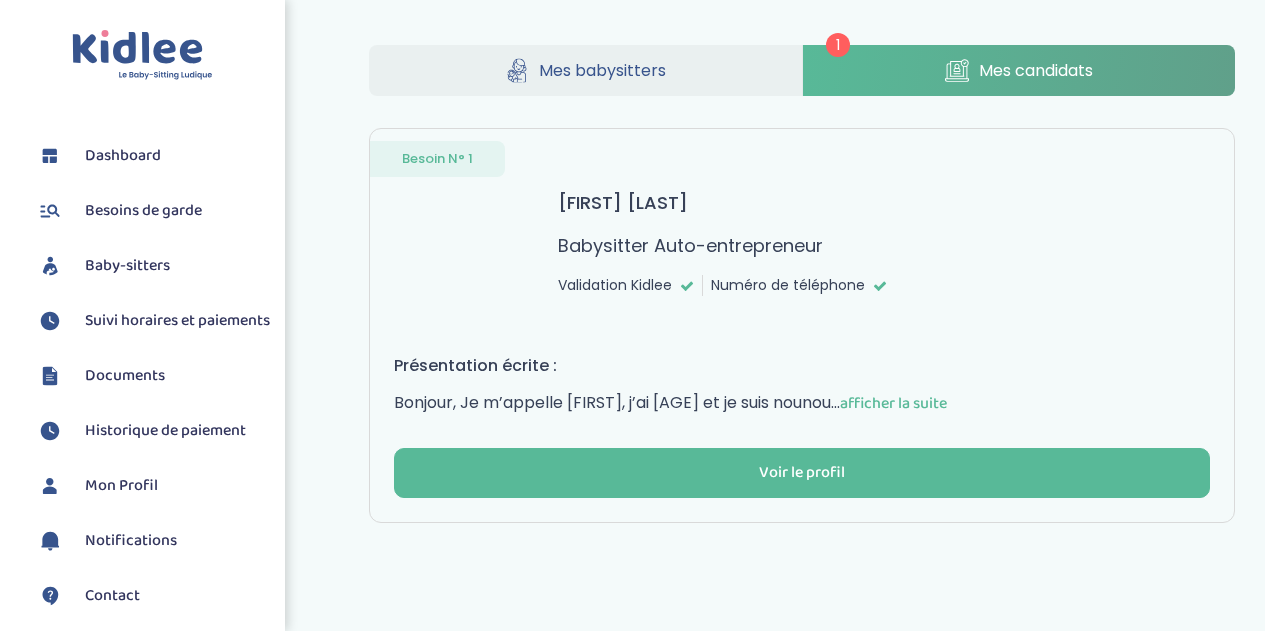 scroll, scrollTop: 0, scrollLeft: 0, axis: both 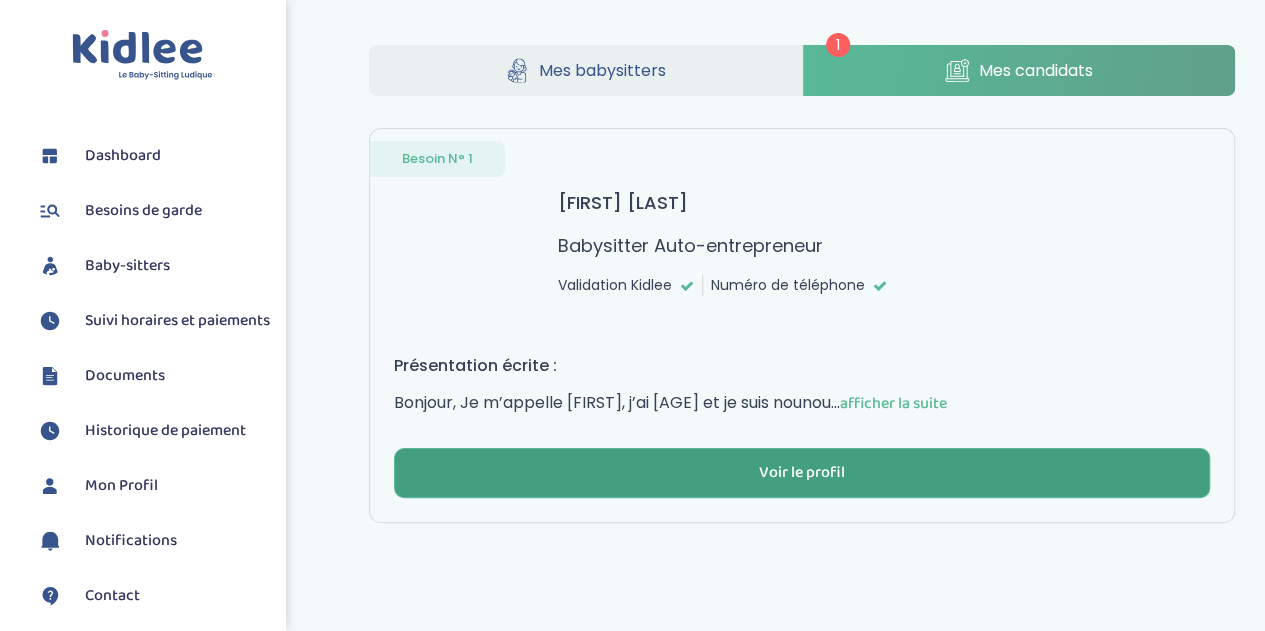 click on "Voir le profil" at bounding box center (802, 473) 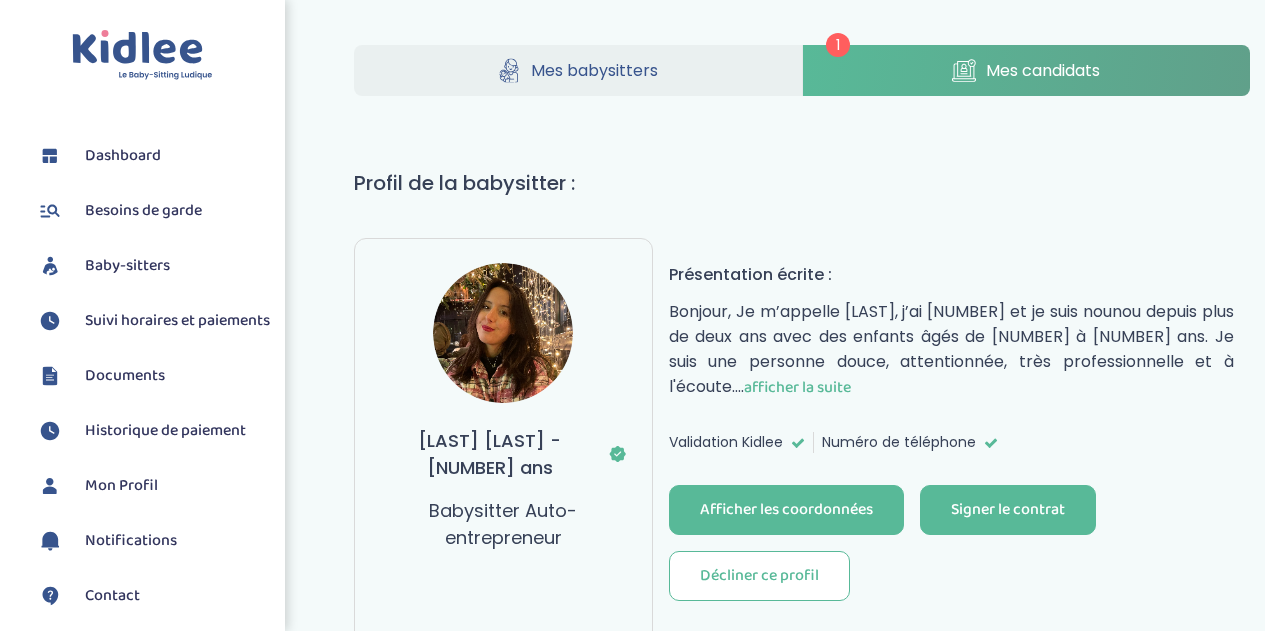 scroll, scrollTop: 0, scrollLeft: 0, axis: both 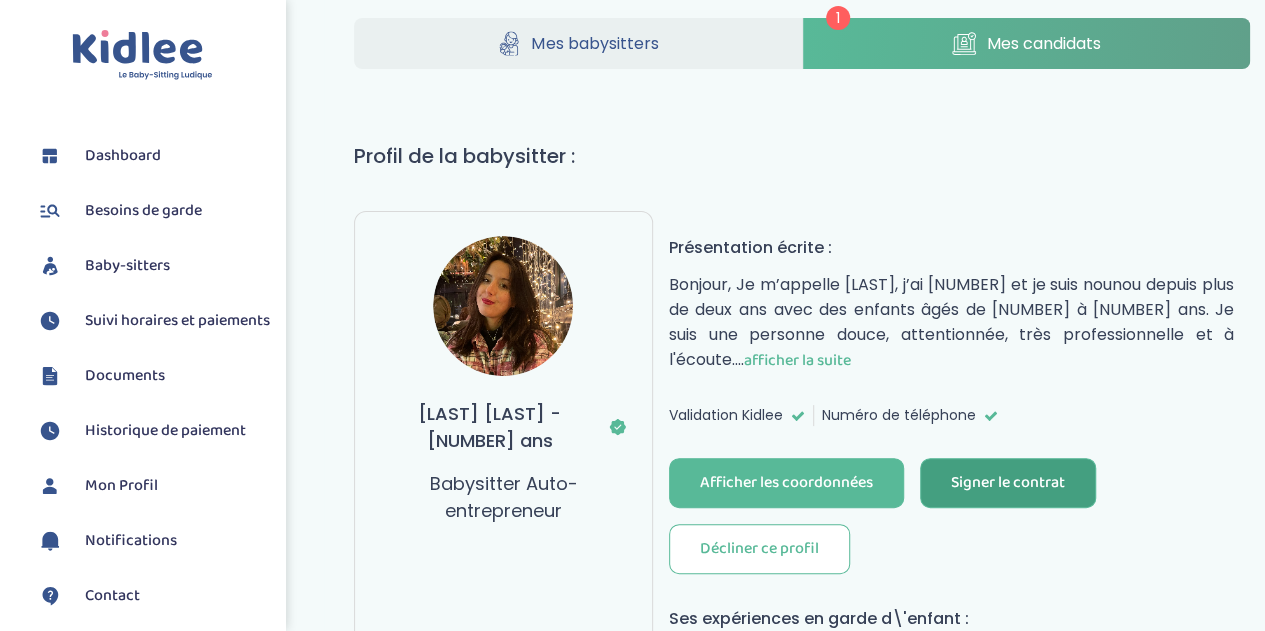 click on "Signer le contrat" at bounding box center (1008, 483) 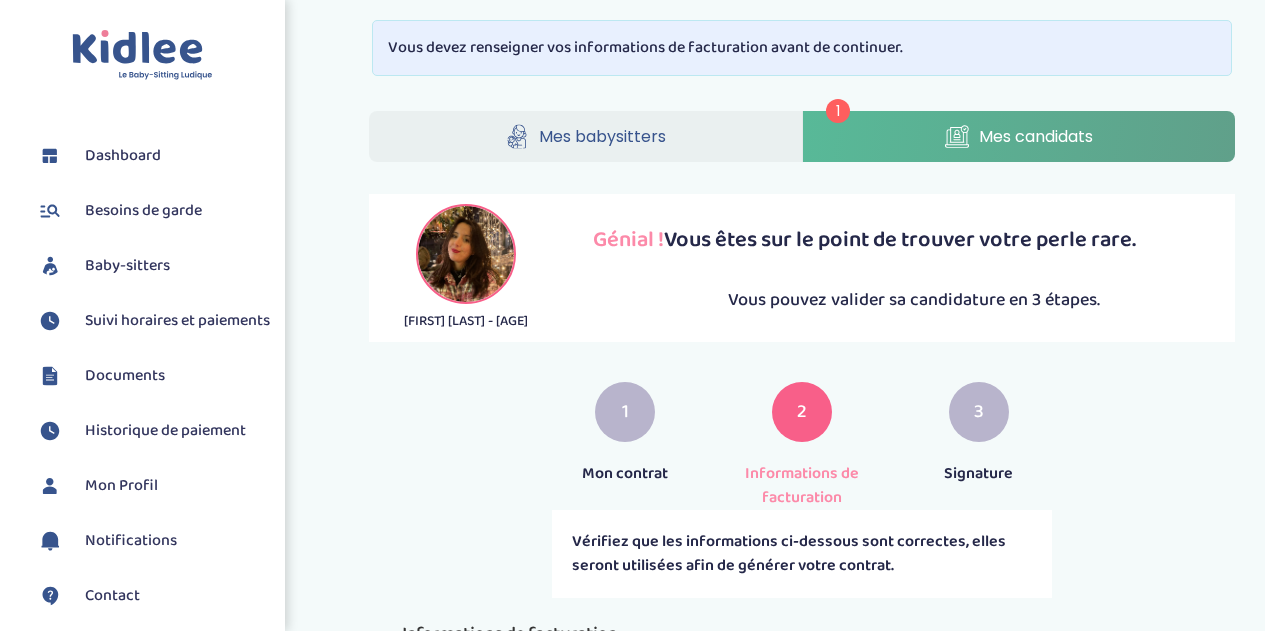 scroll, scrollTop: 0, scrollLeft: 0, axis: both 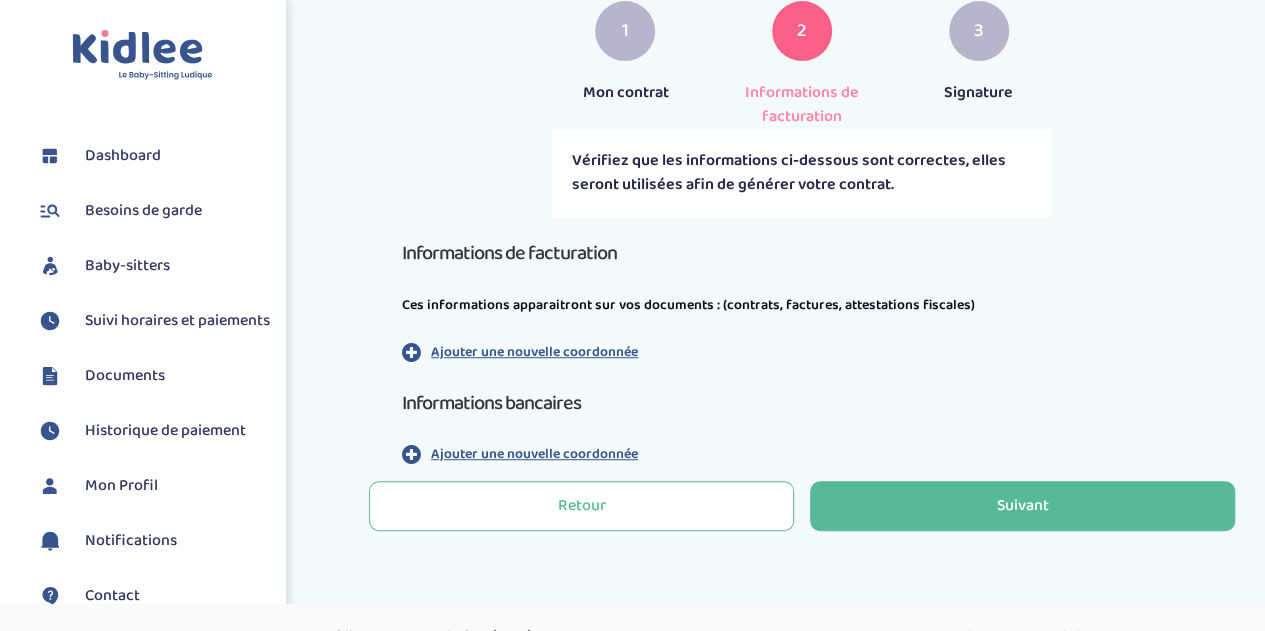 click on "Ajouter une nouvelle coordonnée" at bounding box center [534, 454] 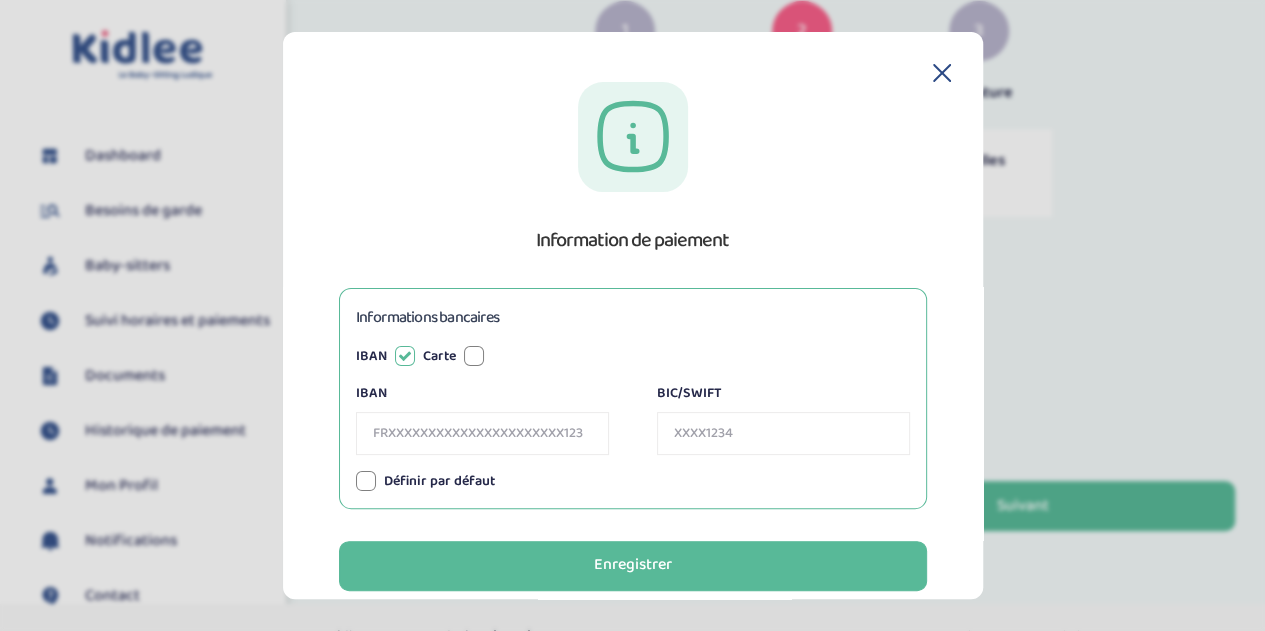click on "IBAN" at bounding box center [482, 433] 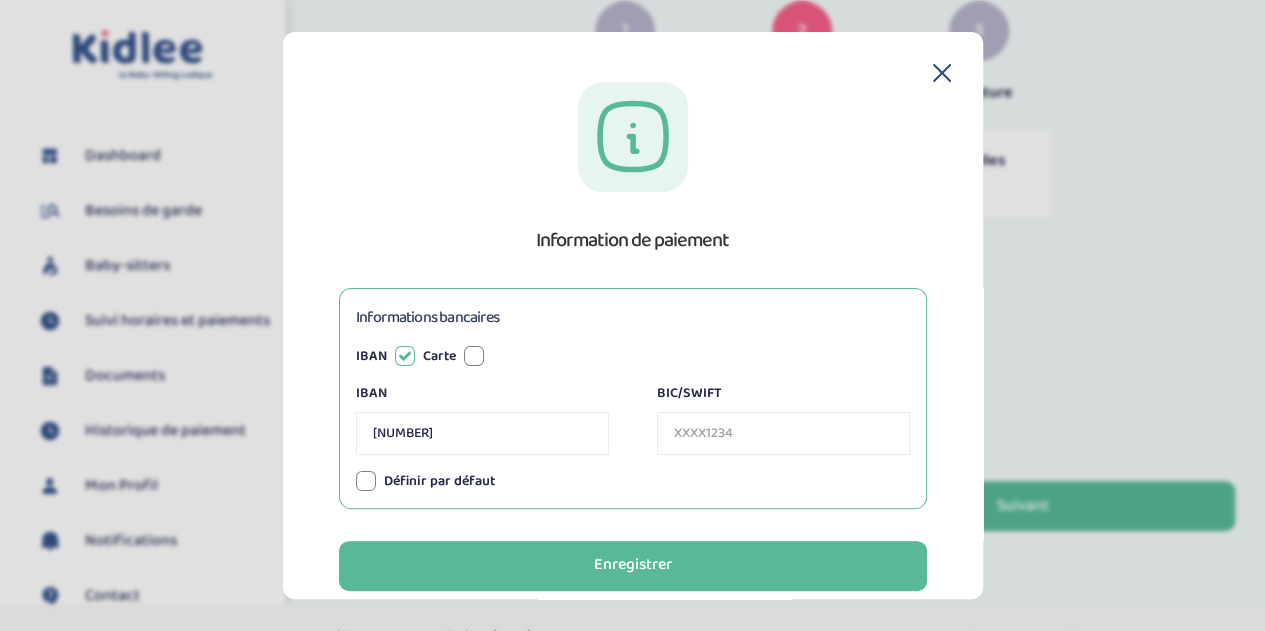 type on "FR7618079752850286822824111" 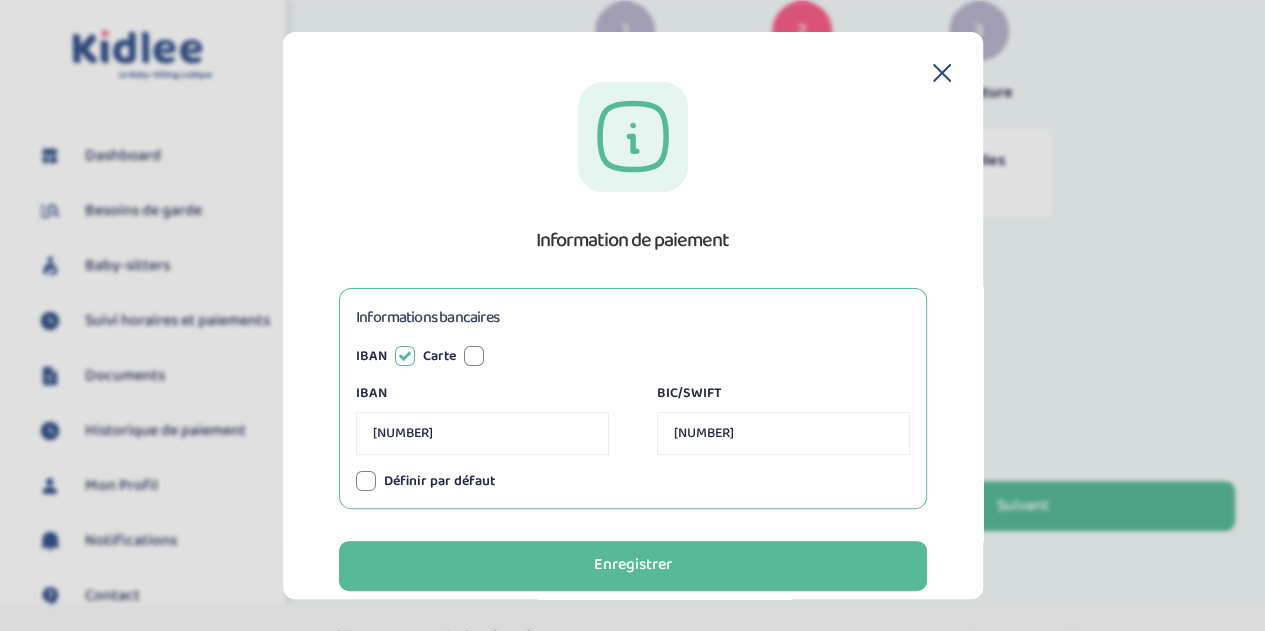 type on "CCDFFRPPXXX" 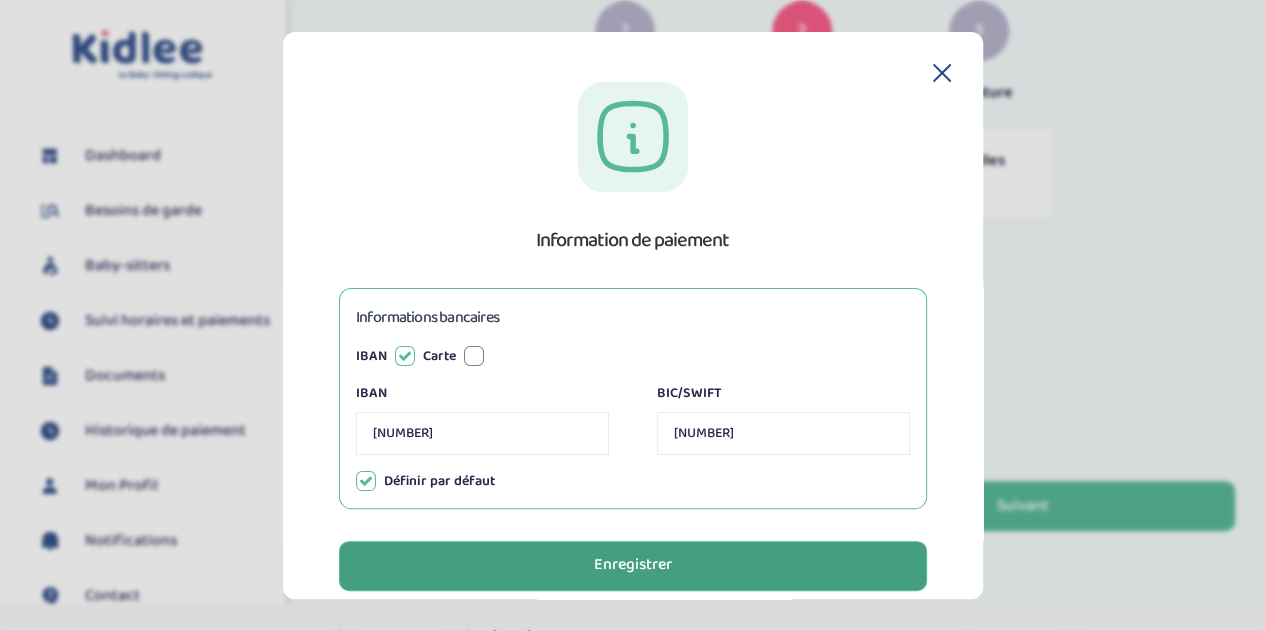 click on "Enregistrer" at bounding box center (633, 566) 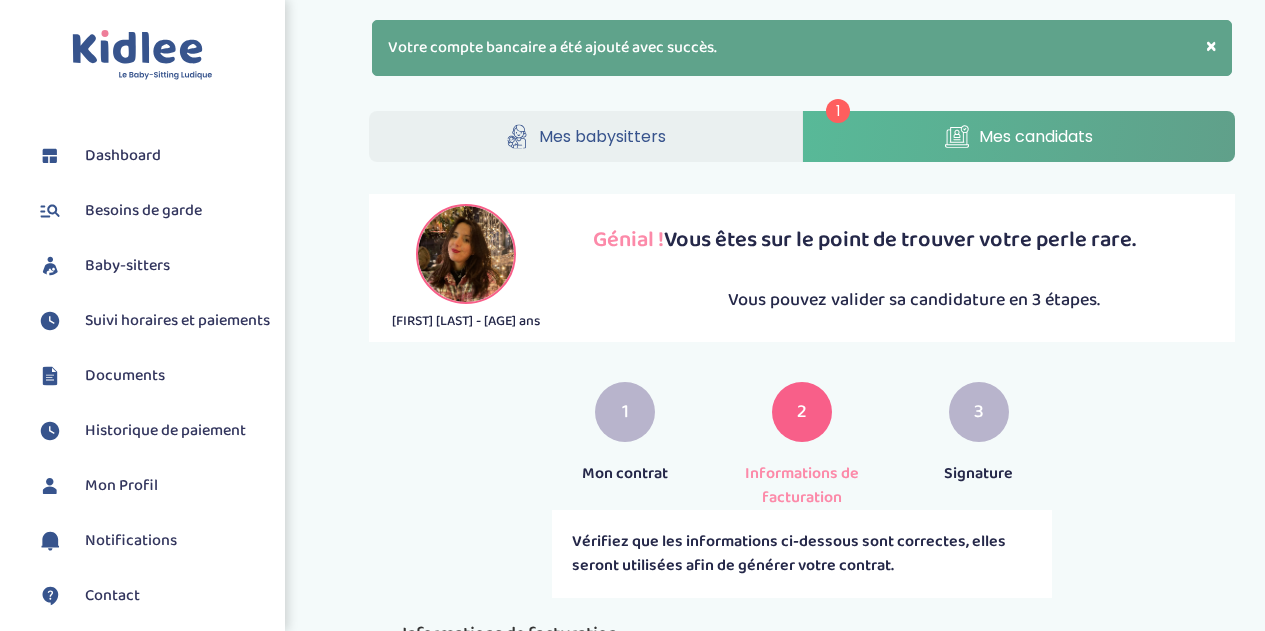 scroll, scrollTop: 0, scrollLeft: 0, axis: both 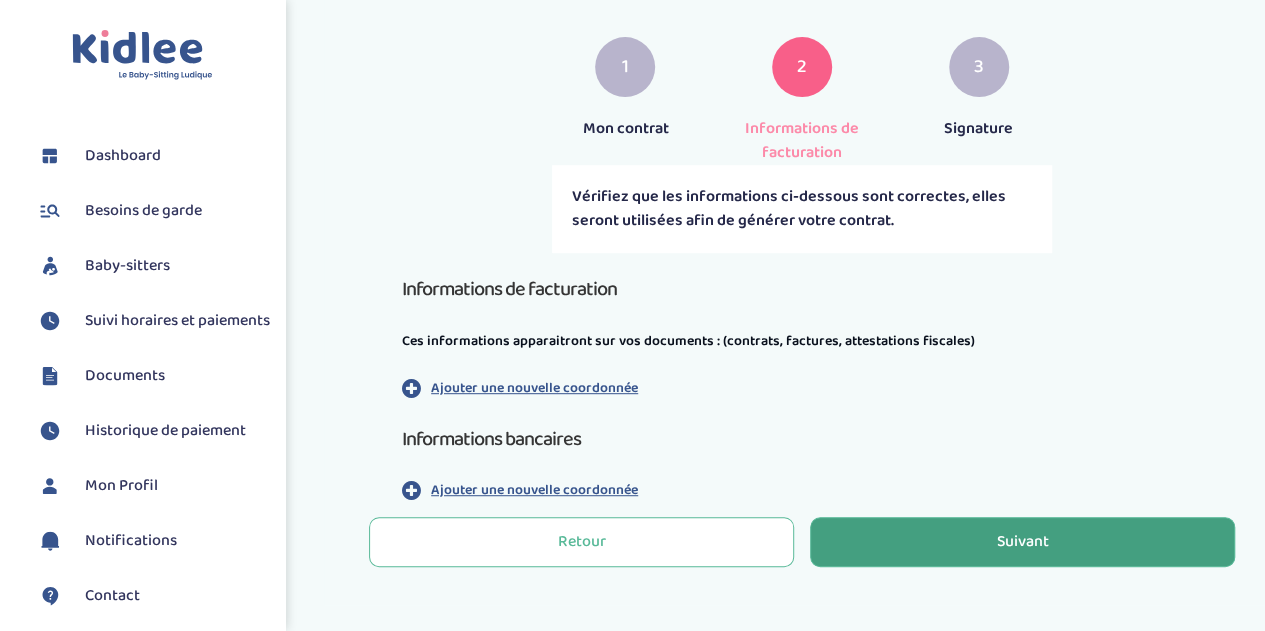 click on "Suivant" at bounding box center [1022, 542] 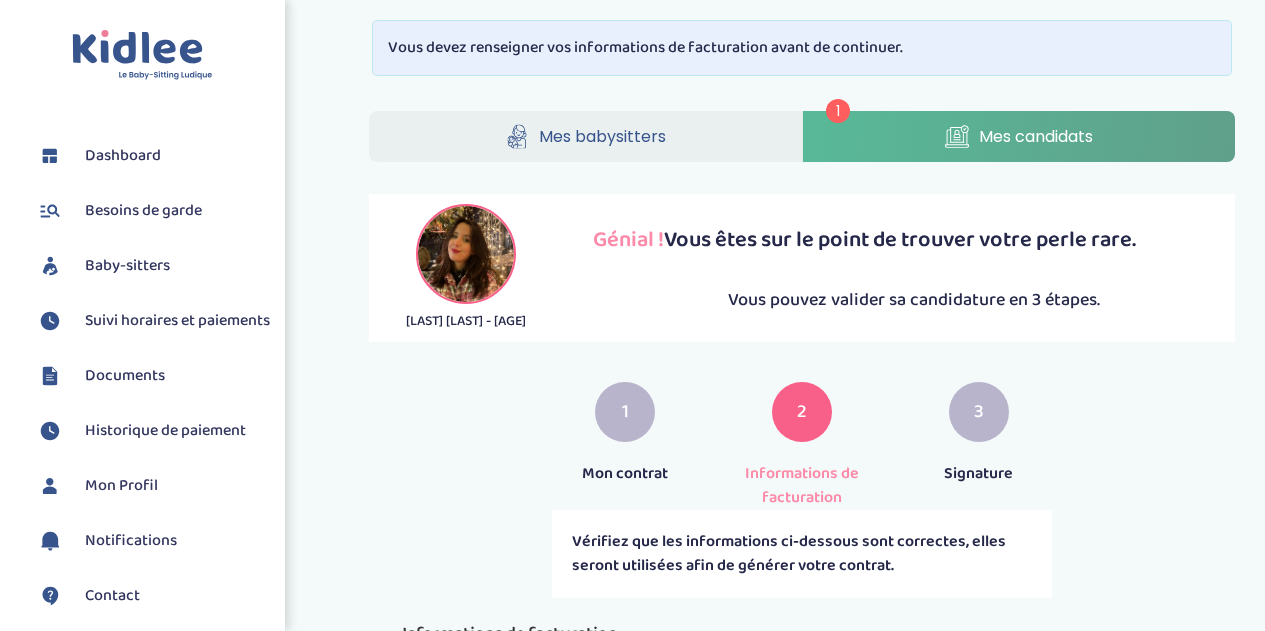 scroll, scrollTop: 0, scrollLeft: 0, axis: both 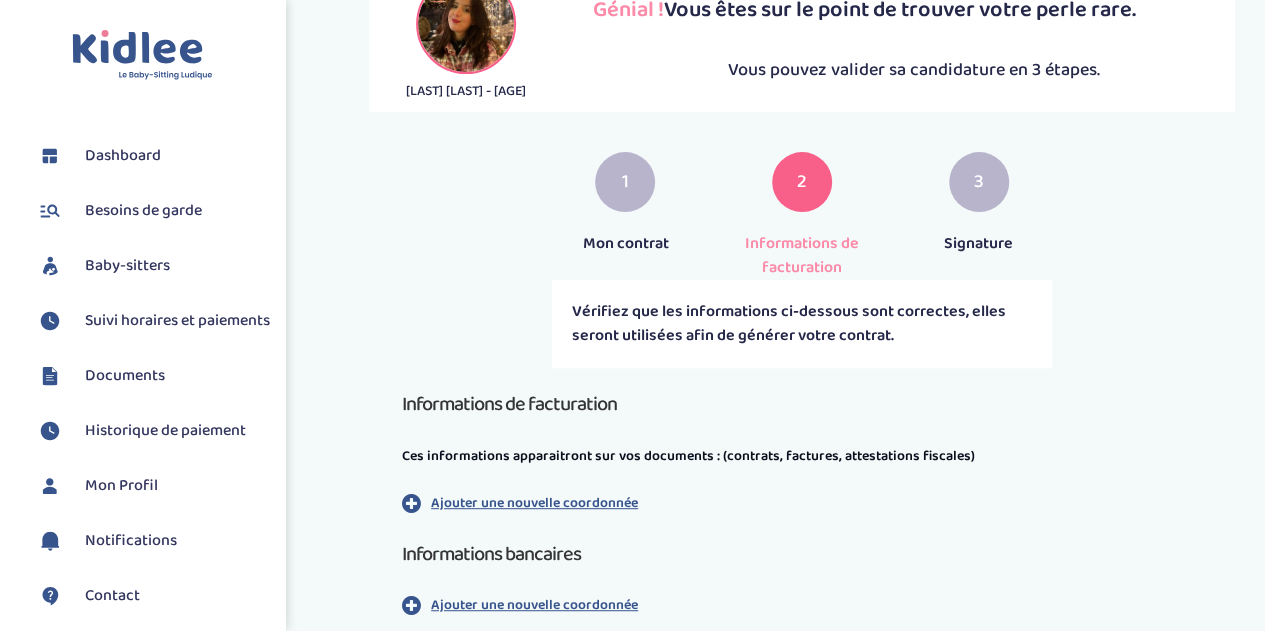 click on "[LAST] [LAST] - [AGE]
Génial !
Vous êtes sur le point de trouver votre perle rare.
Vous pouvez valider sa candidature en 3 étapes.
1   Mon contrat   2   Informations de
facturation   3   Signature
Vérifiez que les informations ci-dessous sont correctes,
elles seront utilisées afin de générer votre contrat.
Informations de facturation   Ces informations apparaitront sur vos
documents : (contrats, factures, attestations fiscales)       Ajouter une nouvelle coordonnée       Informations bancaires       Ajouter une nouvelle coordonnée" at bounding box center (802, 327) 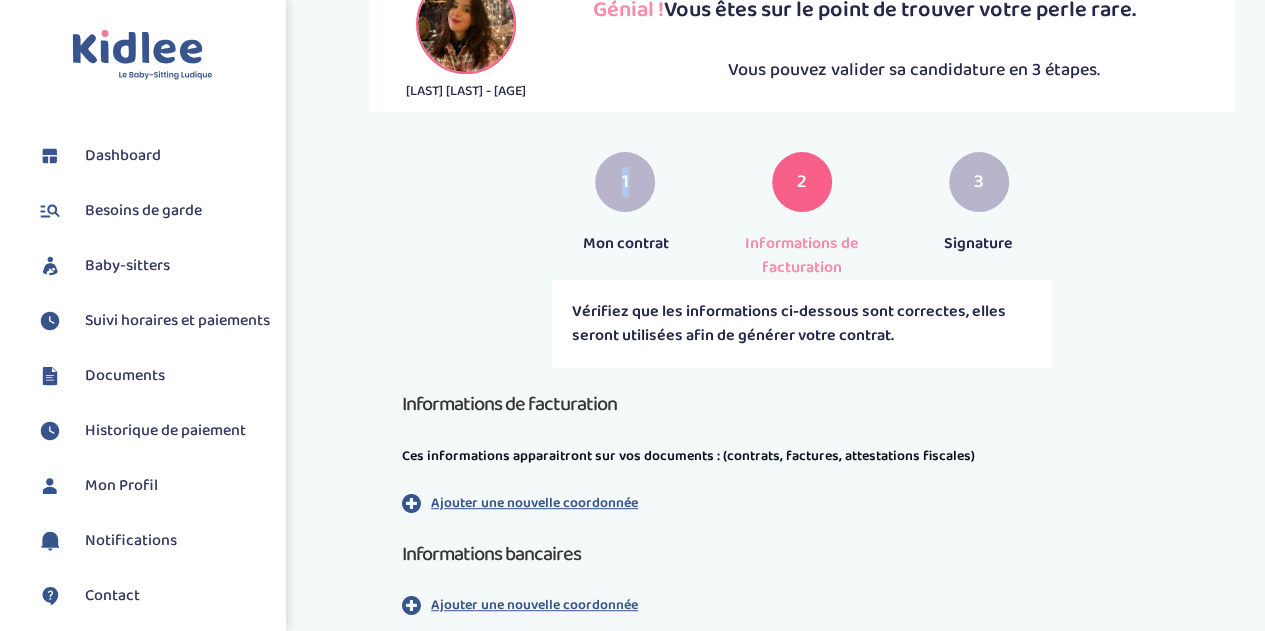 click on "1" at bounding box center (625, 182) 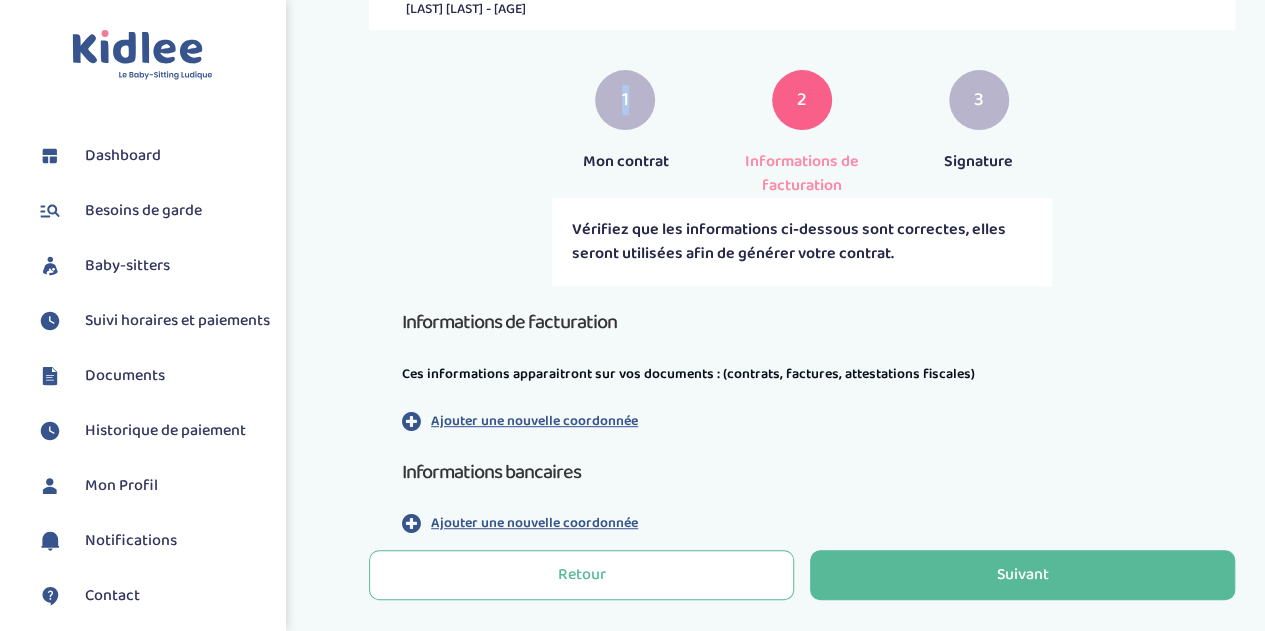 scroll, scrollTop: 418, scrollLeft: 0, axis: vertical 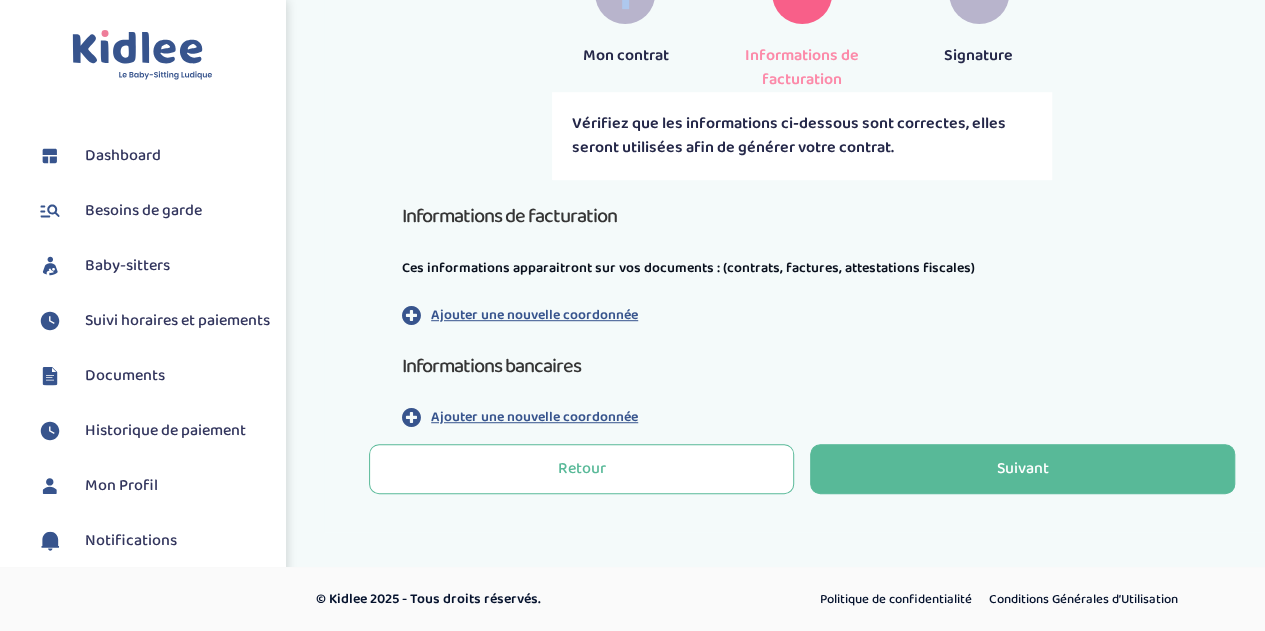 click on "Ajouter une nouvelle coordonnée" at bounding box center (534, 315) 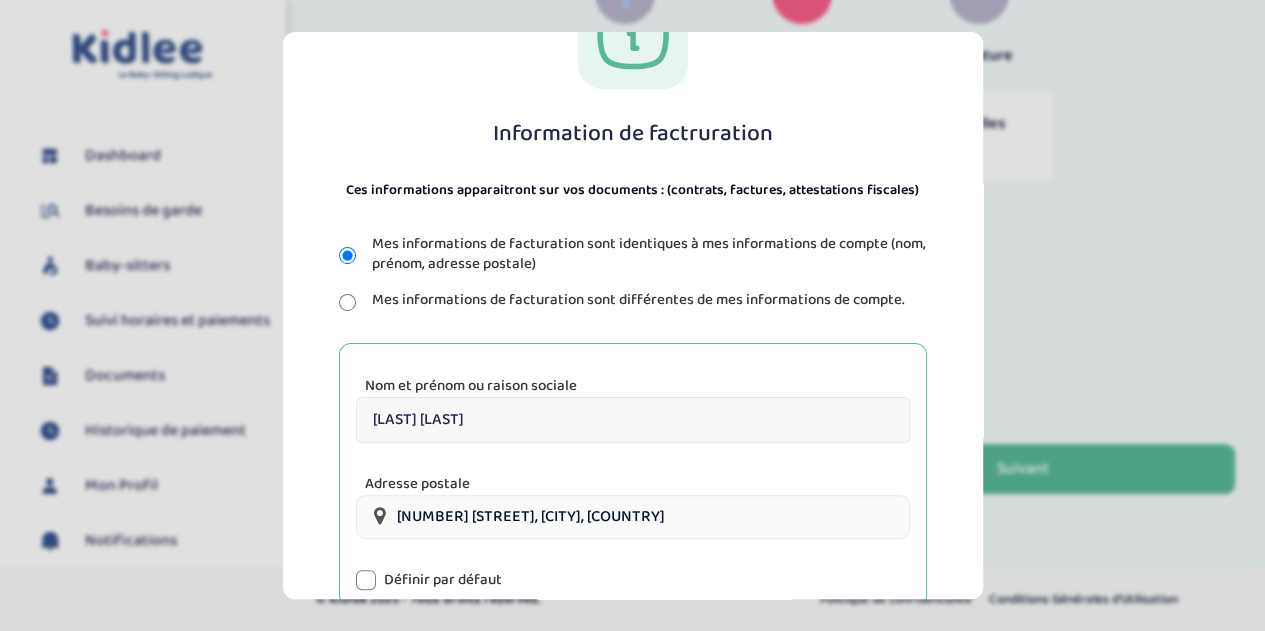 scroll, scrollTop: 292, scrollLeft: 0, axis: vertical 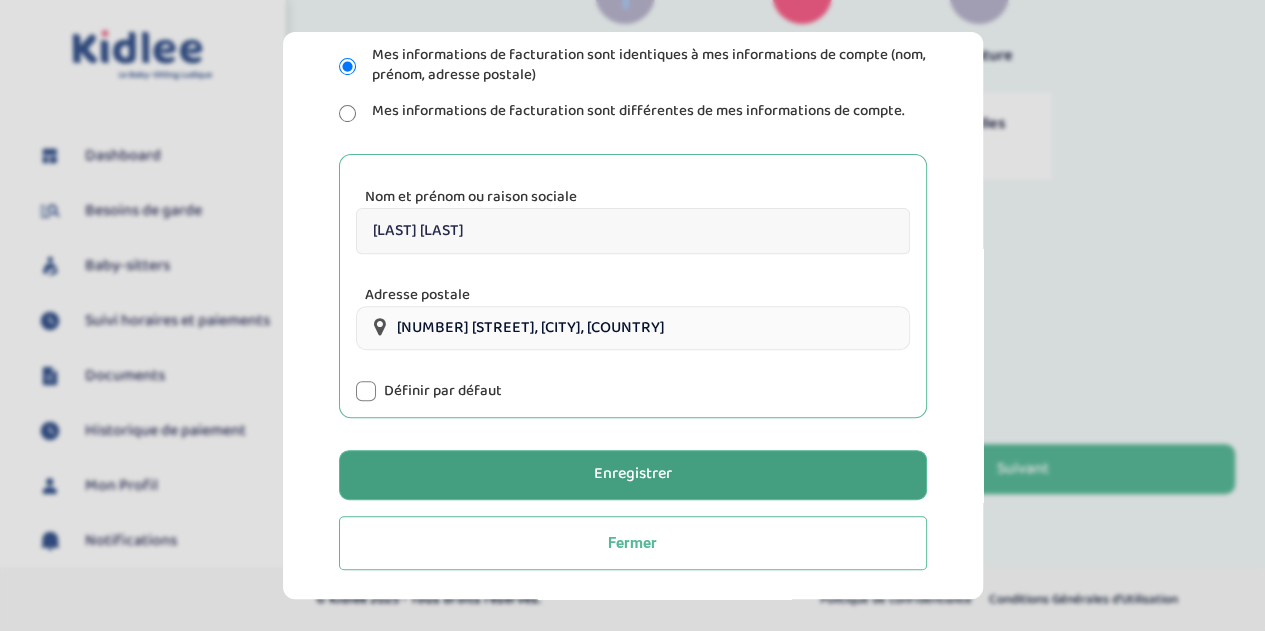 click on "Enregistrer" at bounding box center (633, 474) 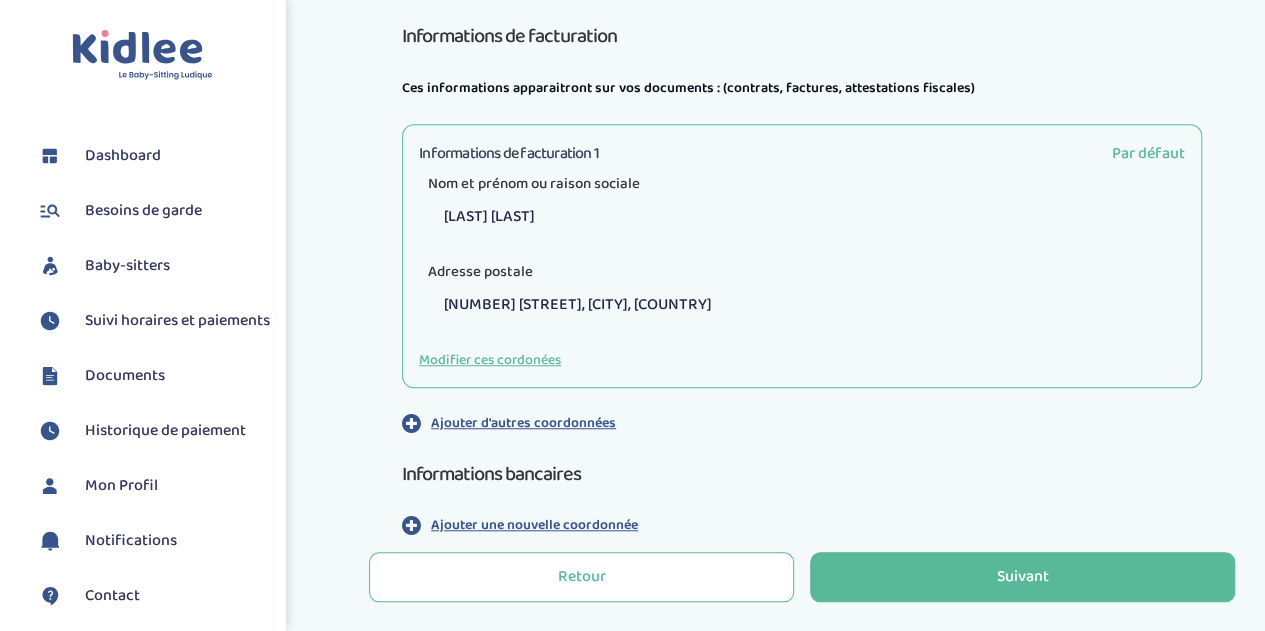 scroll, scrollTop: 613, scrollLeft: 0, axis: vertical 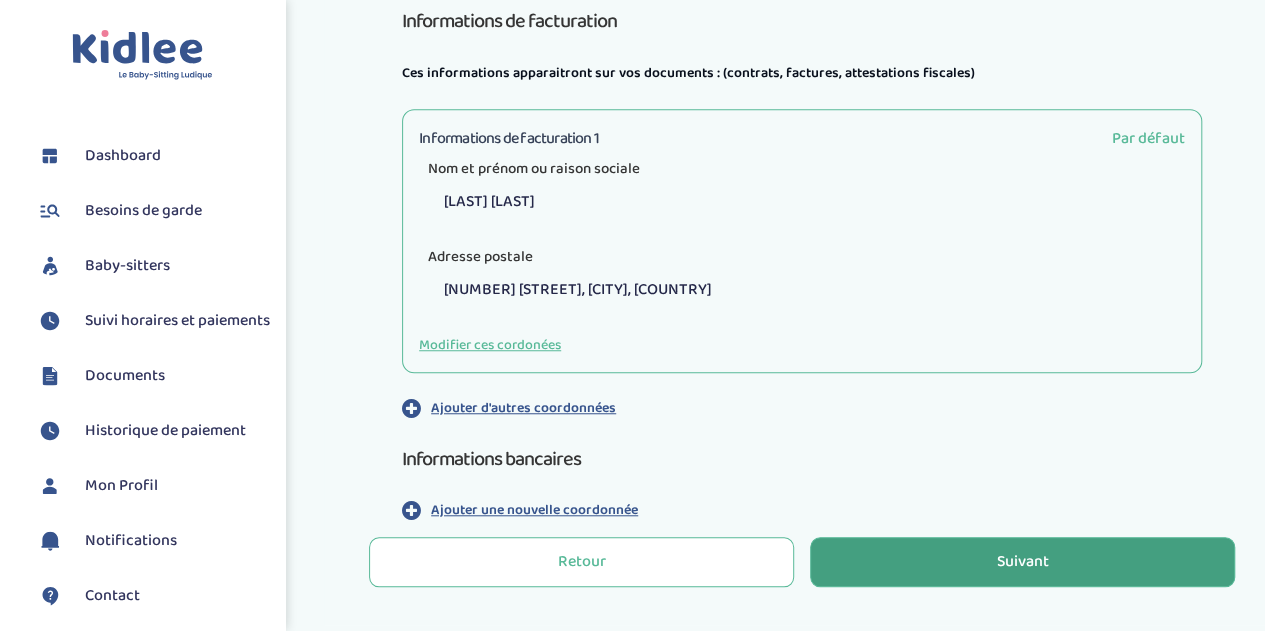 click on "Suivant" at bounding box center (1022, 562) 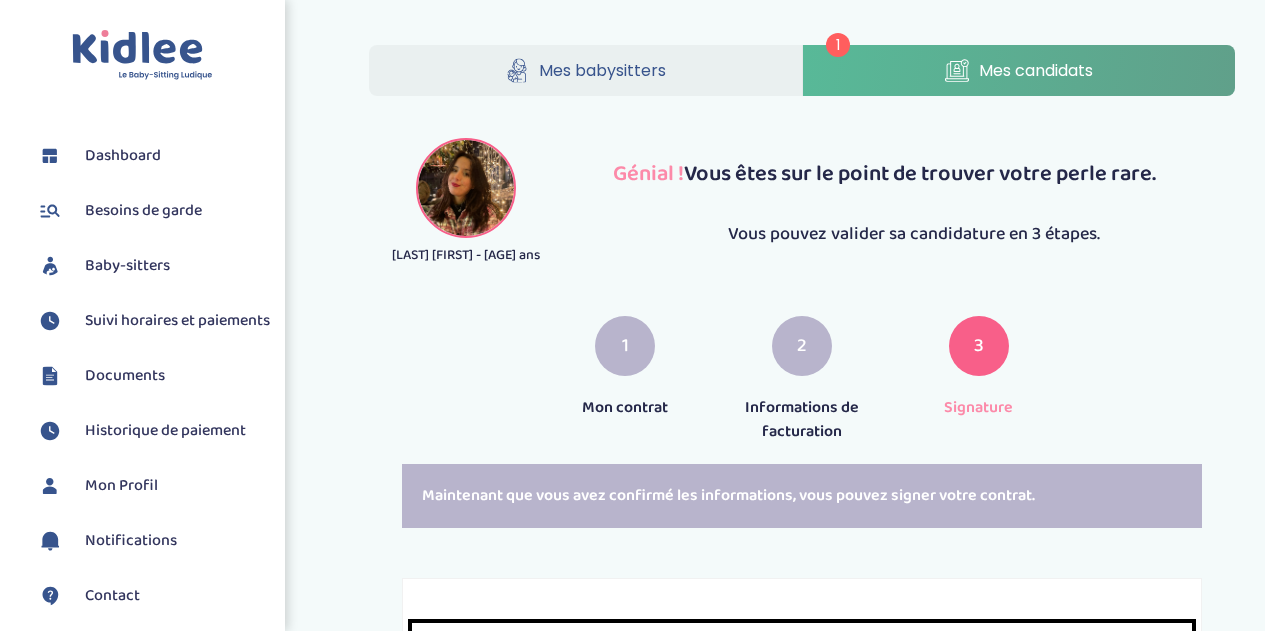scroll, scrollTop: 0, scrollLeft: 0, axis: both 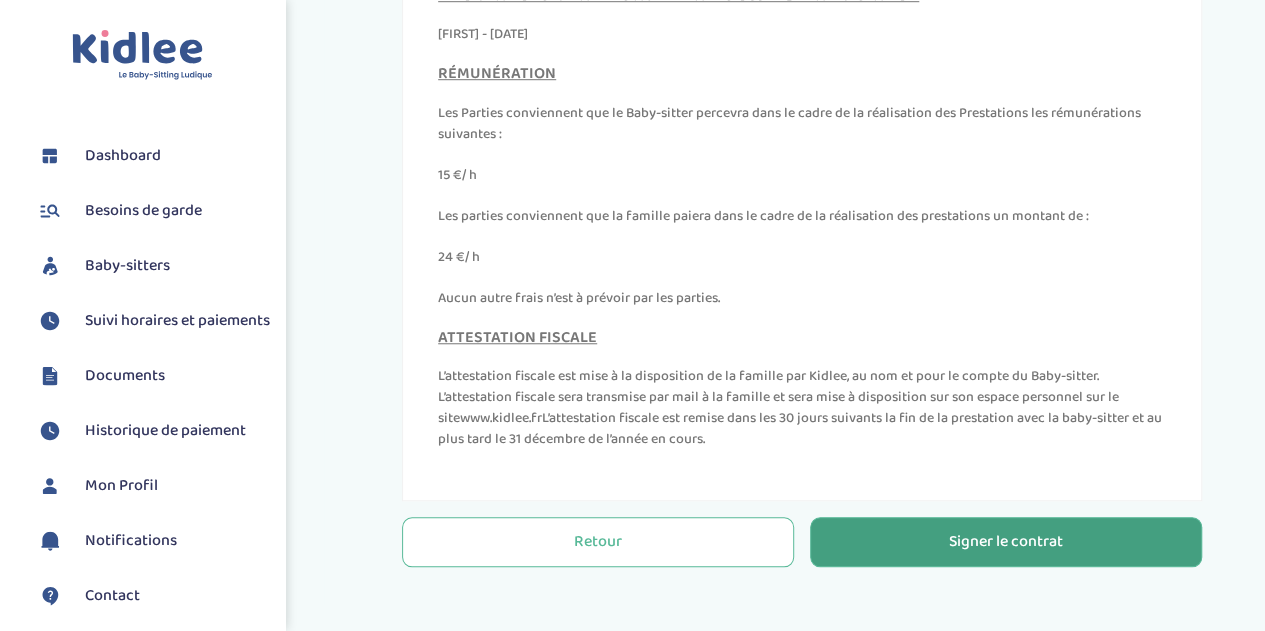 click on "Signer le contrat" at bounding box center (1006, 542) 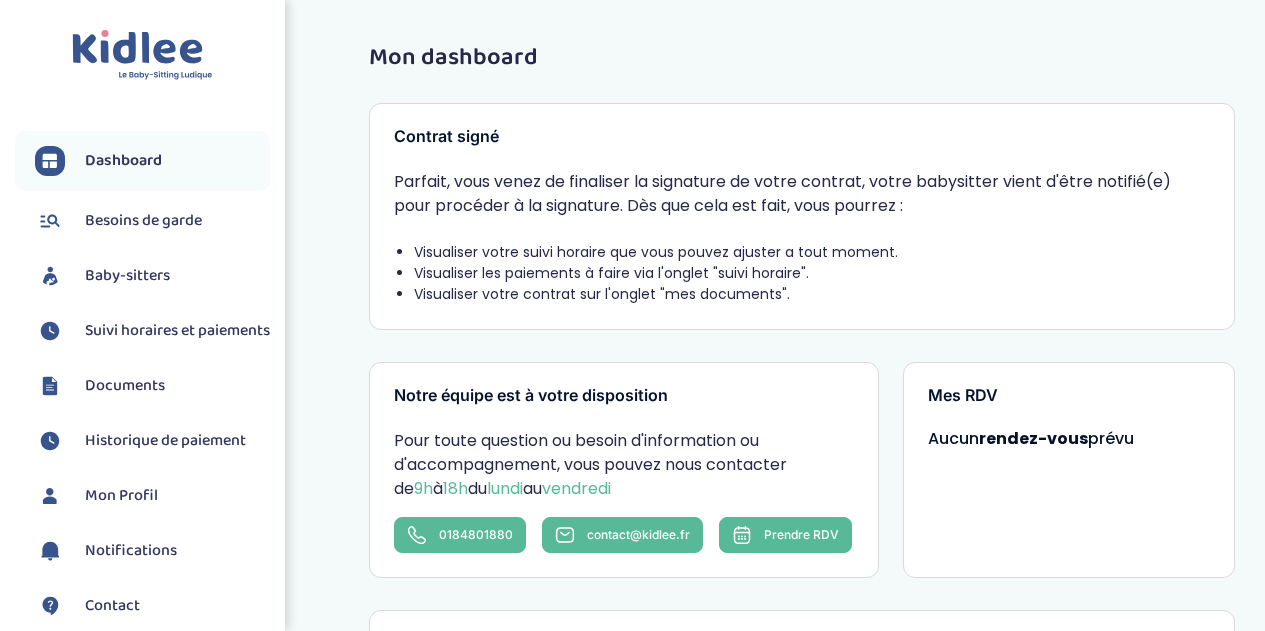 scroll, scrollTop: 0, scrollLeft: 0, axis: both 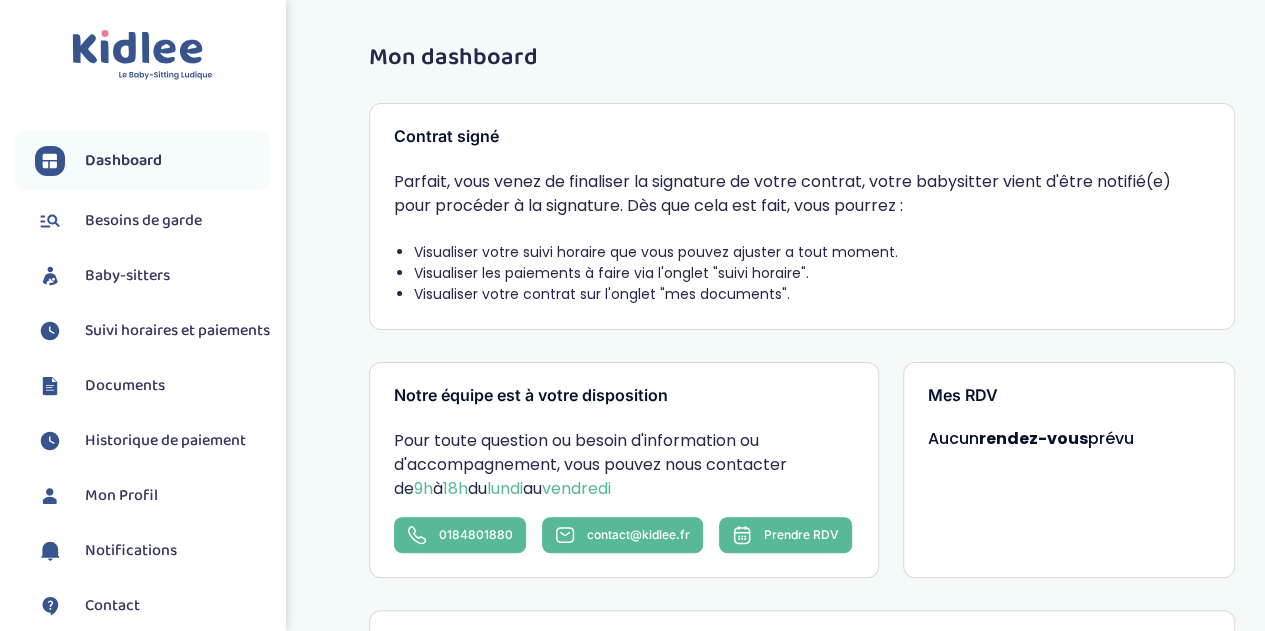 click on "Dashboard" at bounding box center (123, 161) 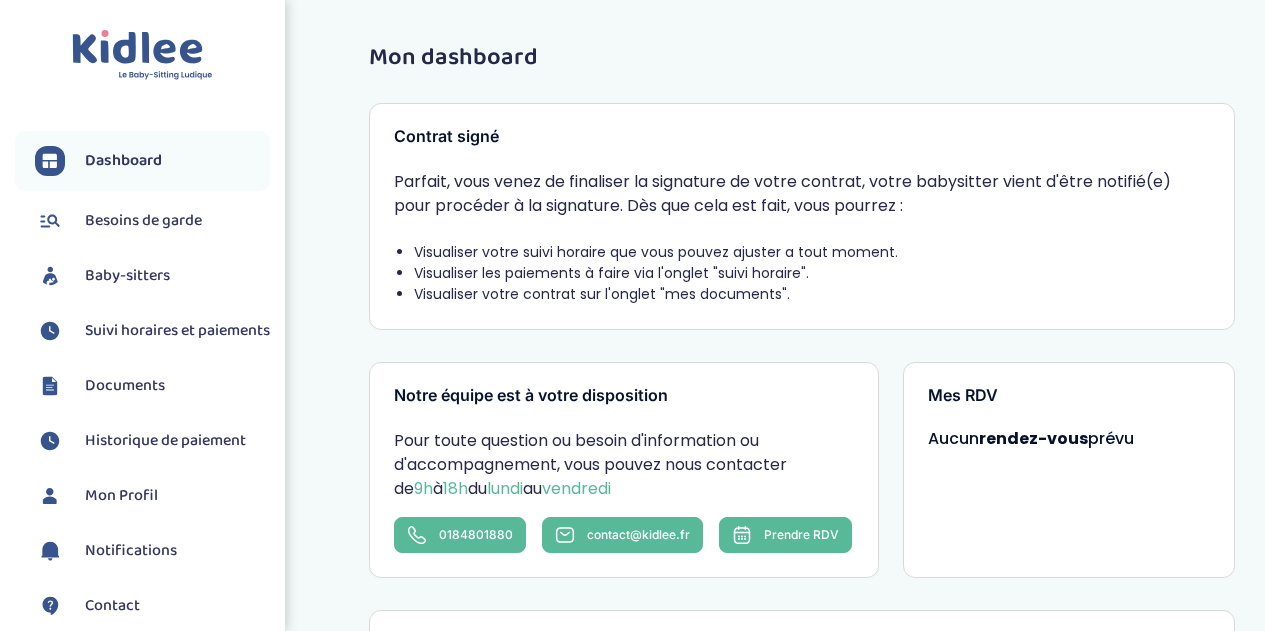 scroll, scrollTop: 0, scrollLeft: 0, axis: both 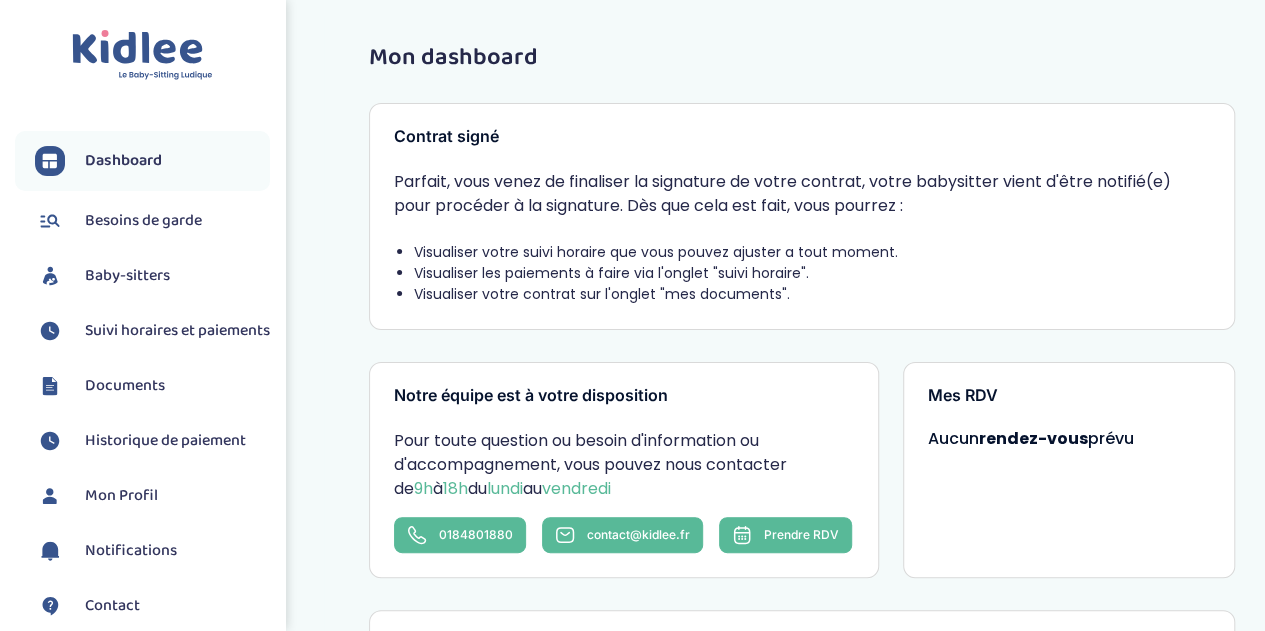 click on "Baby-sitters" at bounding box center [127, 276] 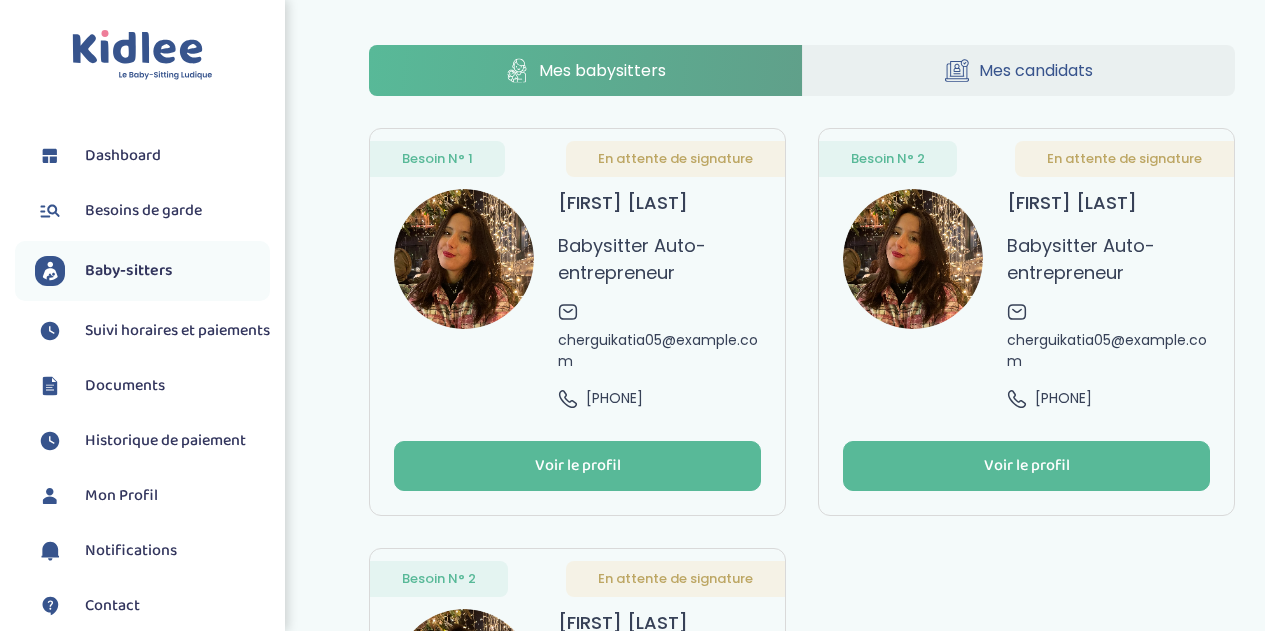 scroll, scrollTop: 0, scrollLeft: 0, axis: both 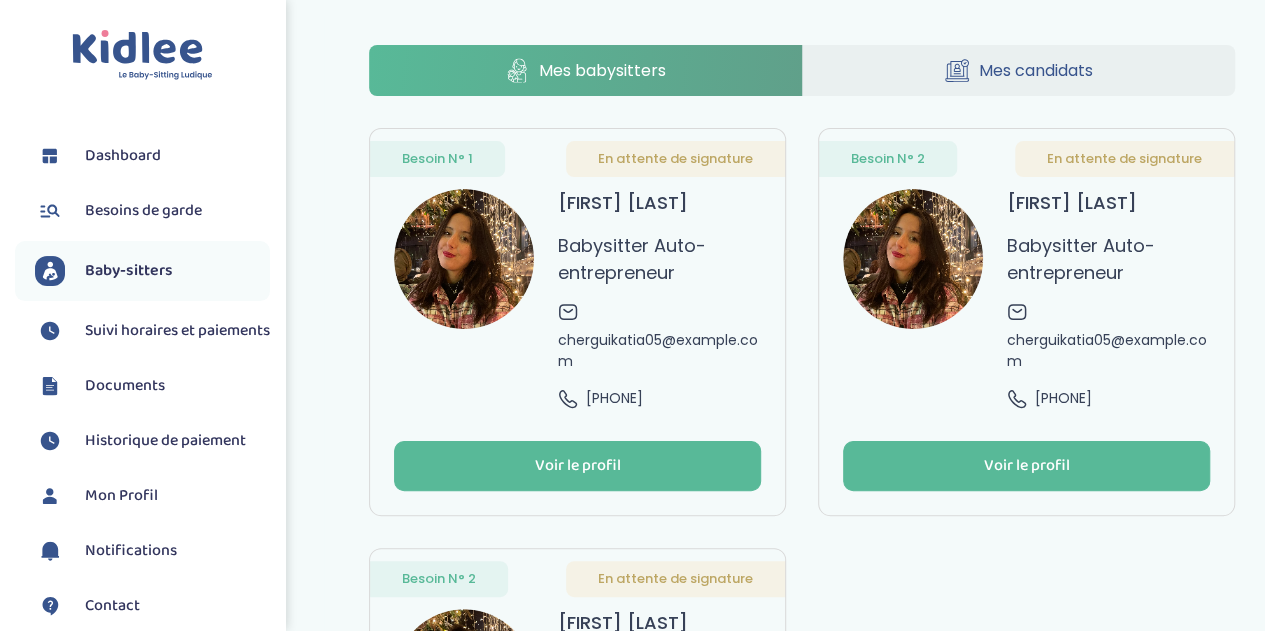 click on "Suivi horaires et paiements" at bounding box center (177, 331) 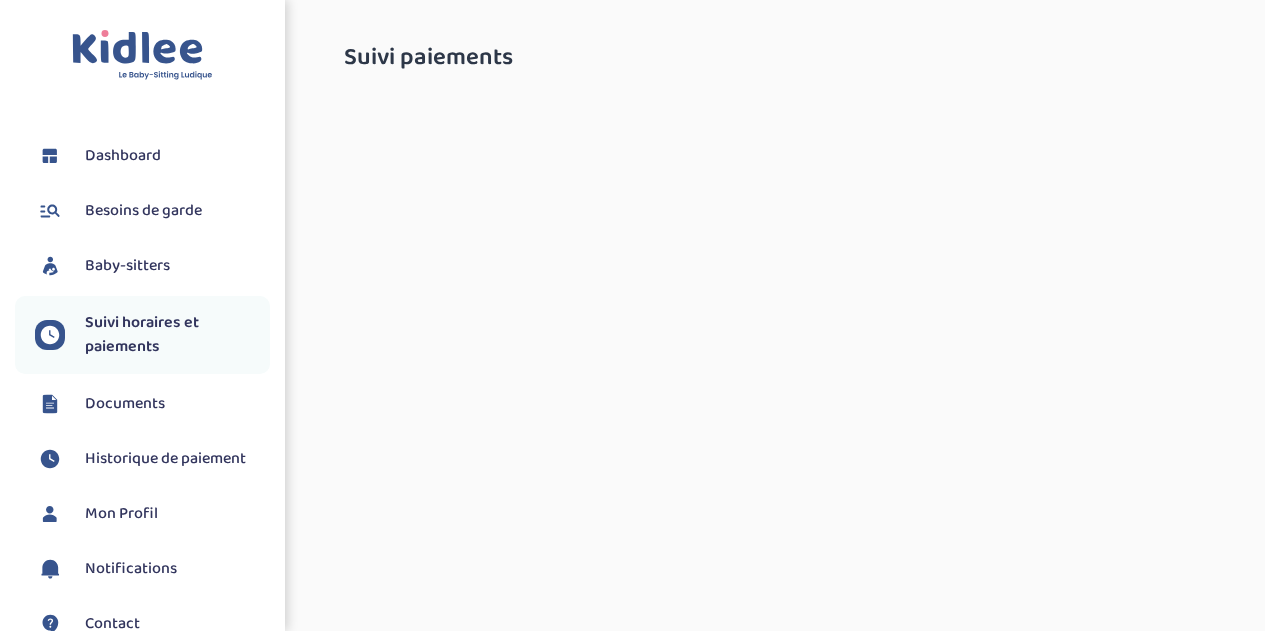 scroll, scrollTop: 0, scrollLeft: 0, axis: both 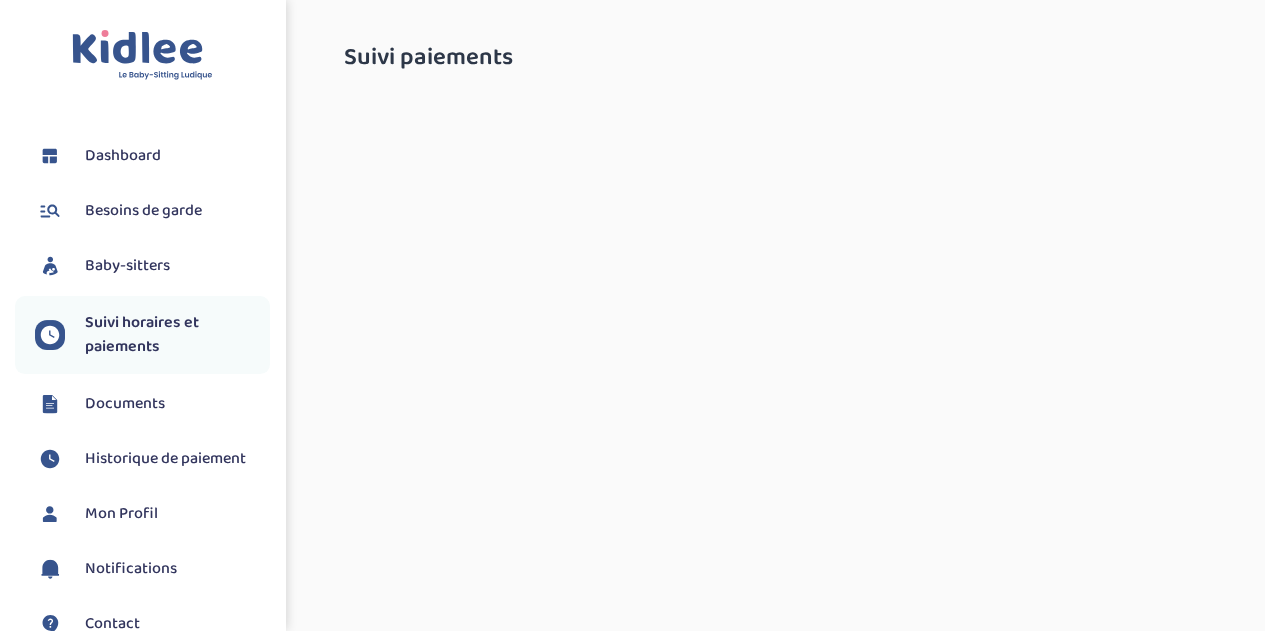 select on "novembre 2023" 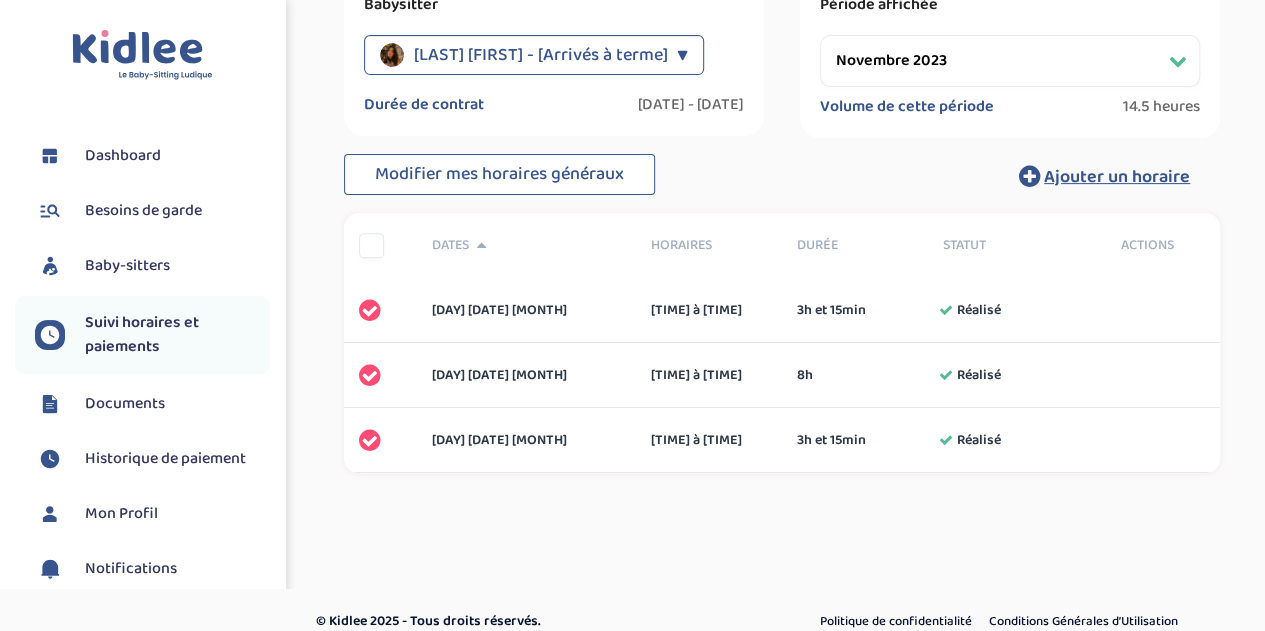scroll, scrollTop: 0, scrollLeft: 0, axis: both 